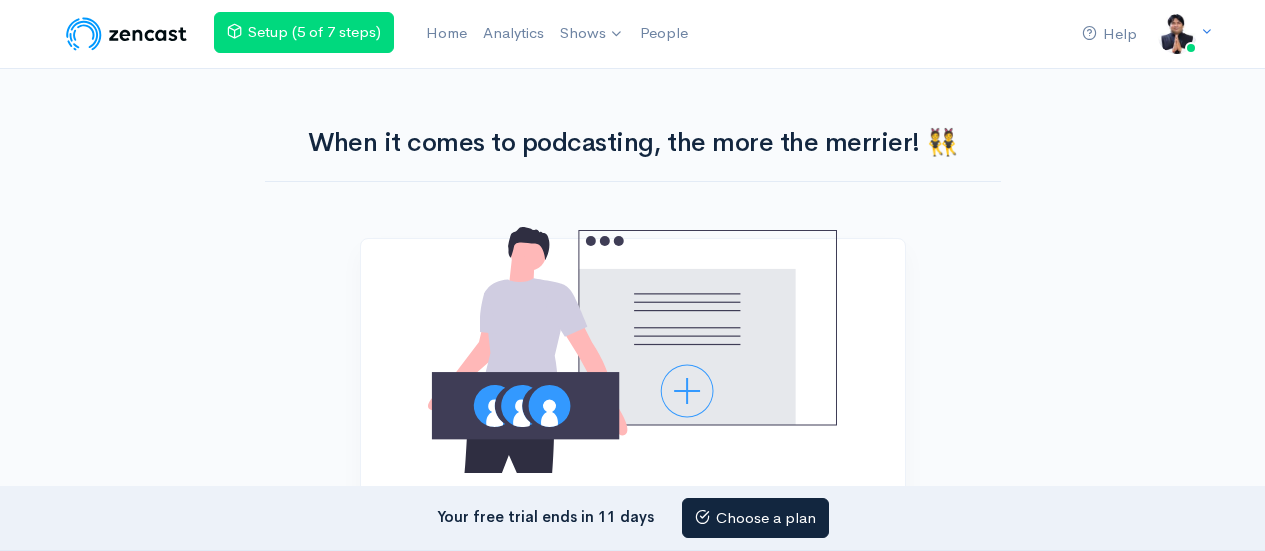 scroll, scrollTop: 0, scrollLeft: 0, axis: both 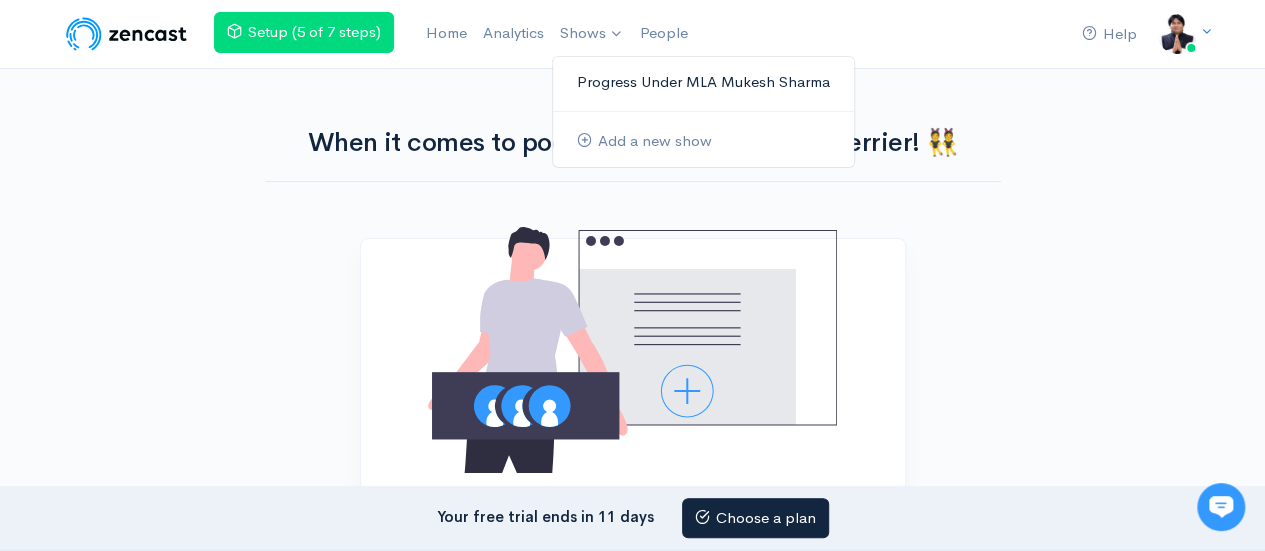 click on "Progress Under MLA Mukesh Sharma" at bounding box center (703, 82) 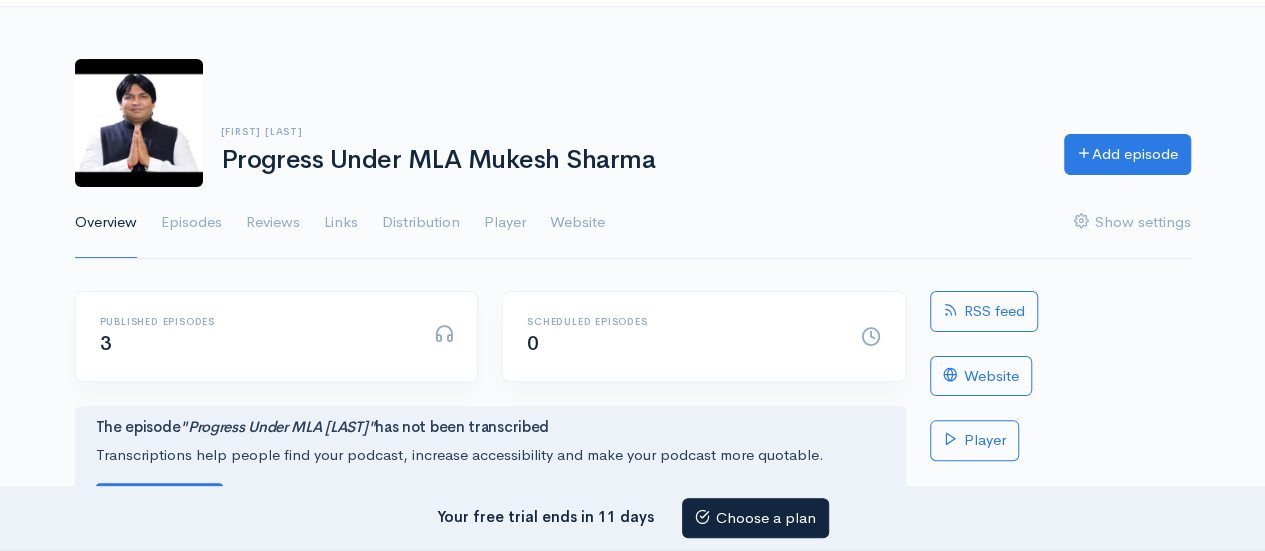 scroll, scrollTop: 0, scrollLeft: 0, axis: both 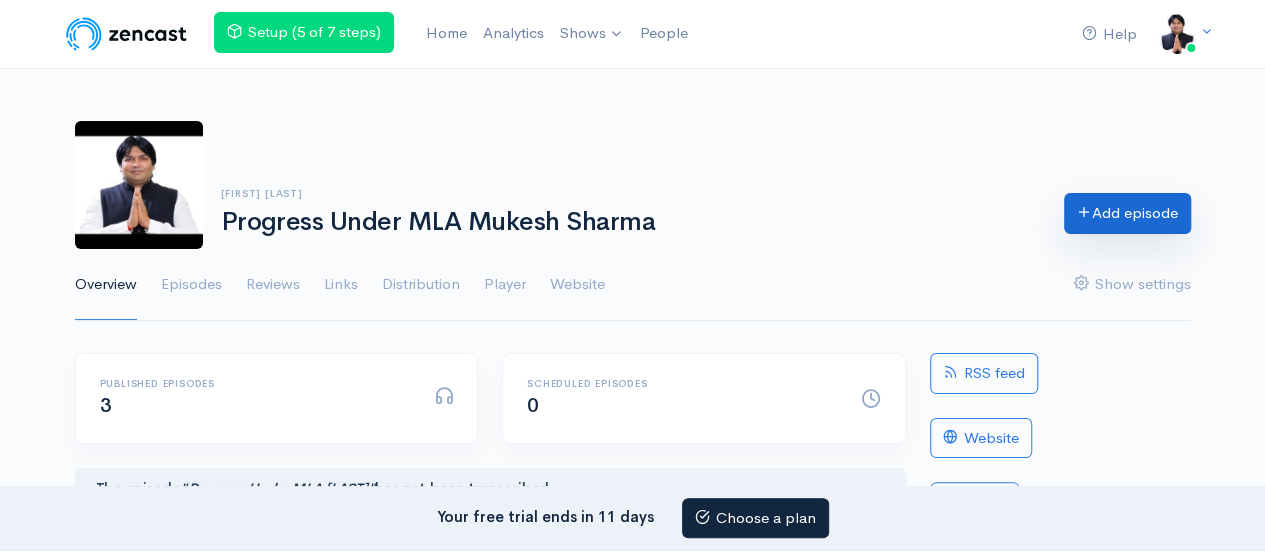 click on "Add episode" at bounding box center (1127, 213) 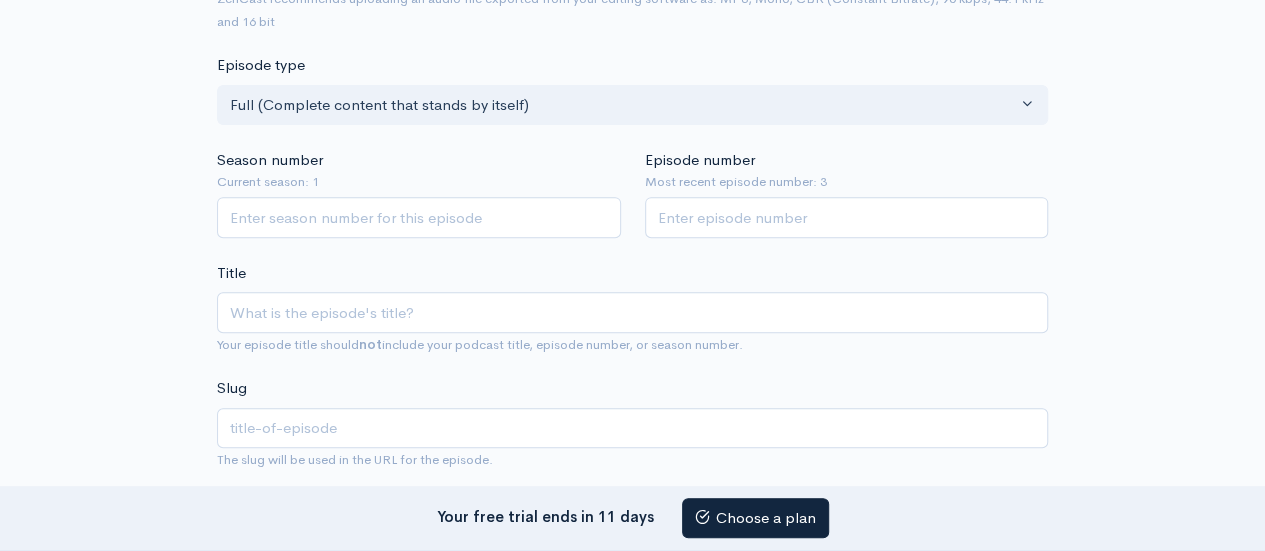 scroll, scrollTop: 264, scrollLeft: 0, axis: vertical 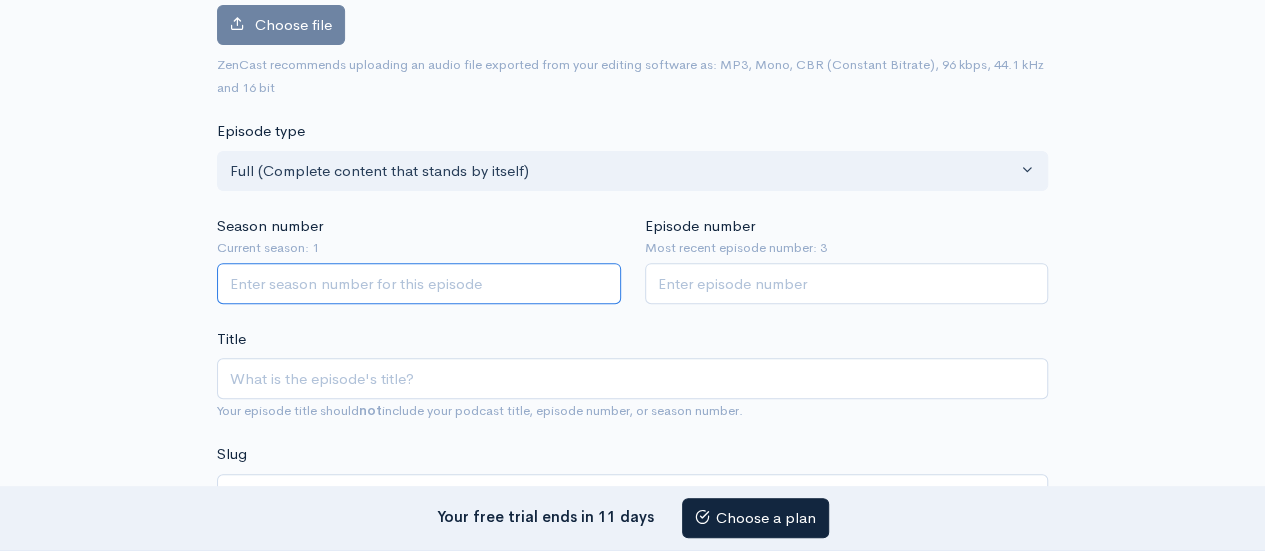 click on "Season number" at bounding box center (419, 283) 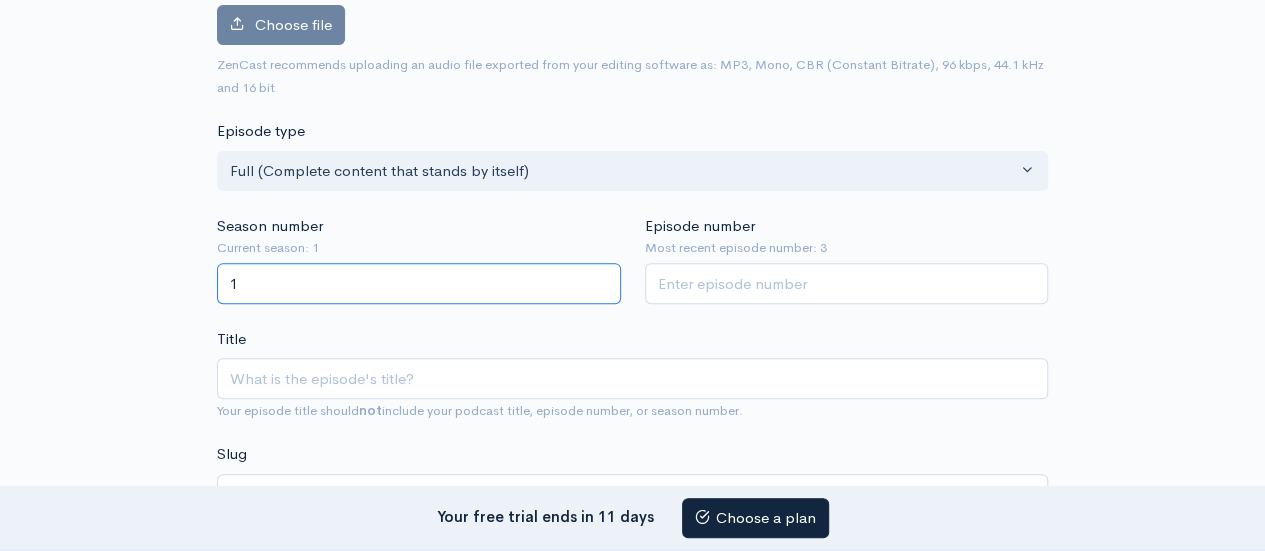 type on "1" 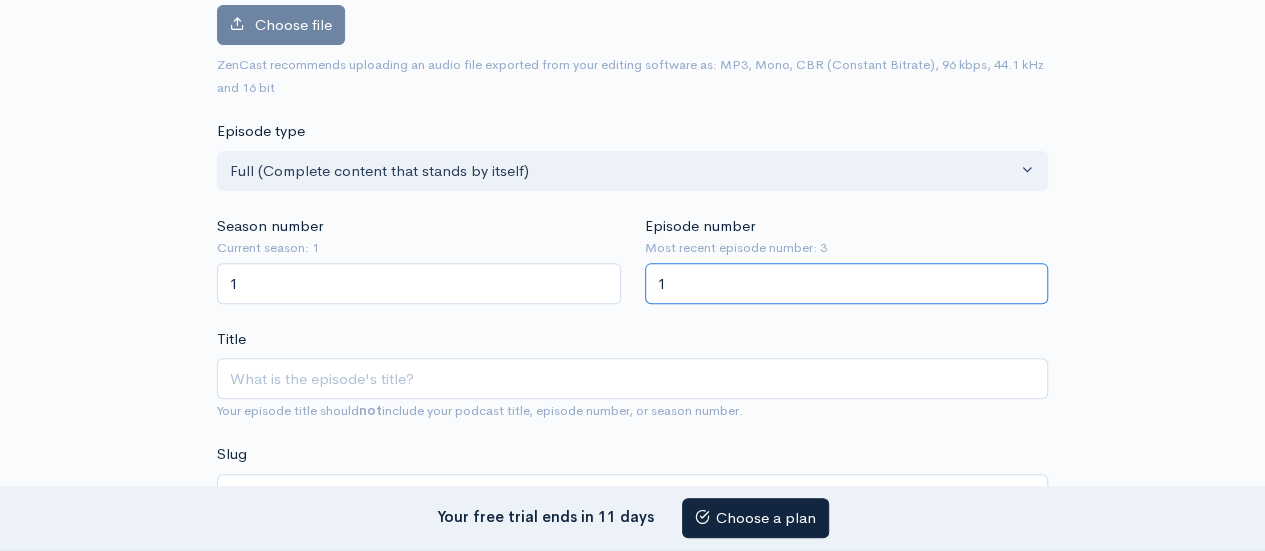 click on "1" at bounding box center [847, 283] 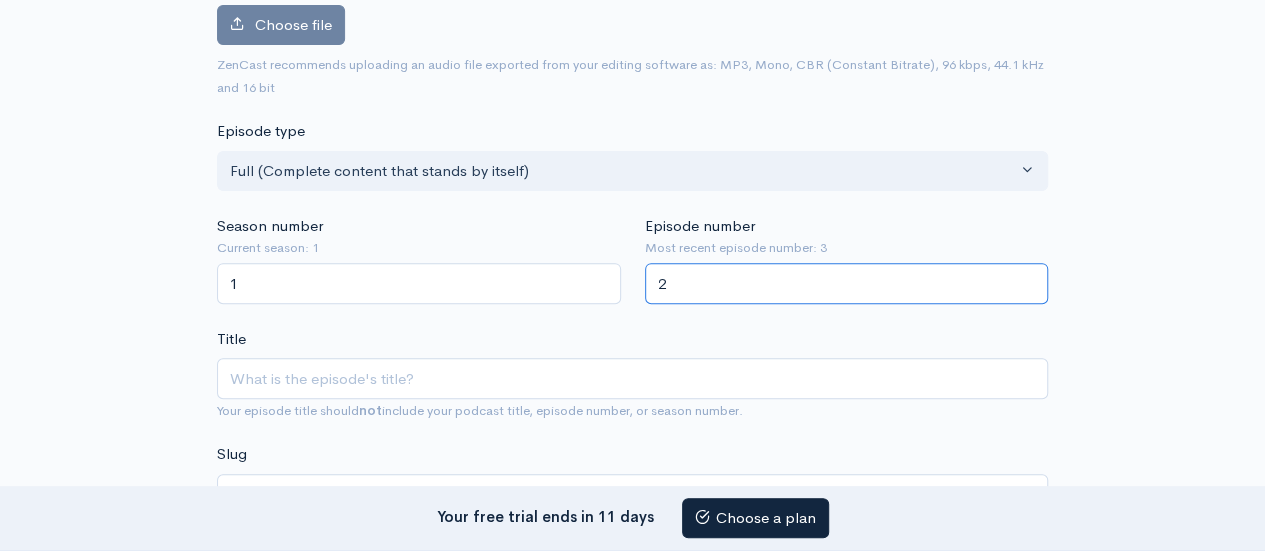 click on "2" at bounding box center [847, 283] 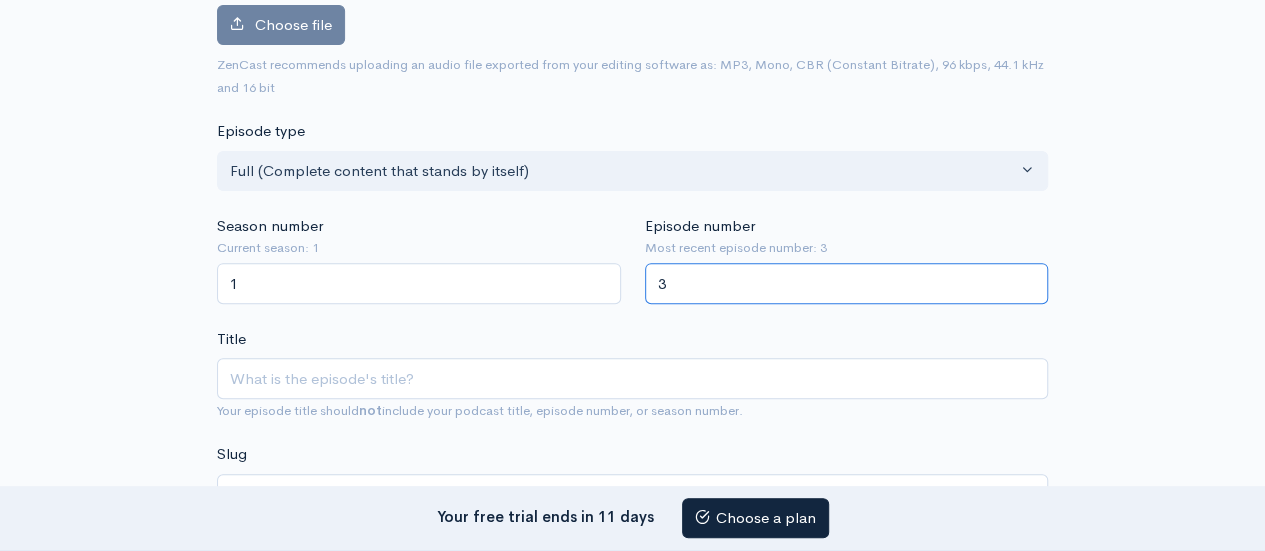 click on "3" at bounding box center (847, 283) 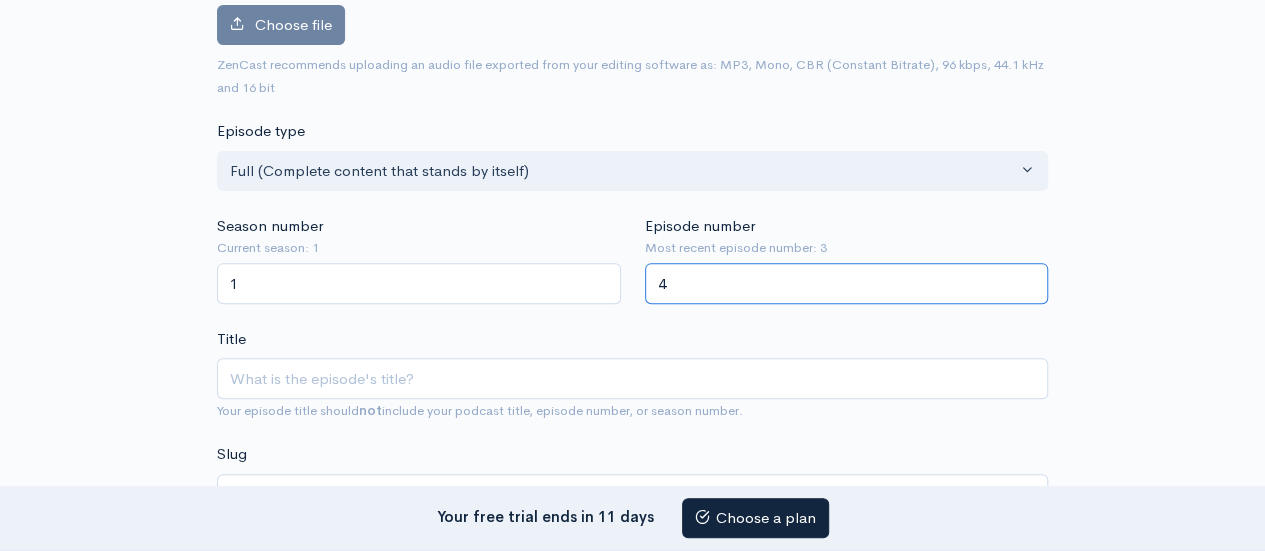 type on "4" 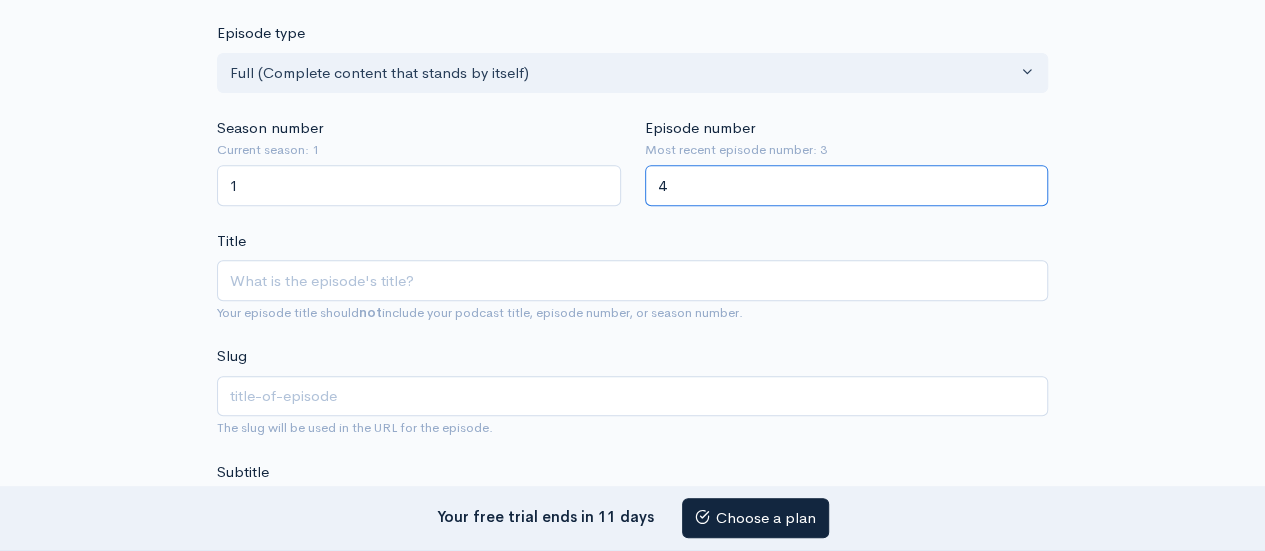 scroll, scrollTop: 364, scrollLeft: 0, axis: vertical 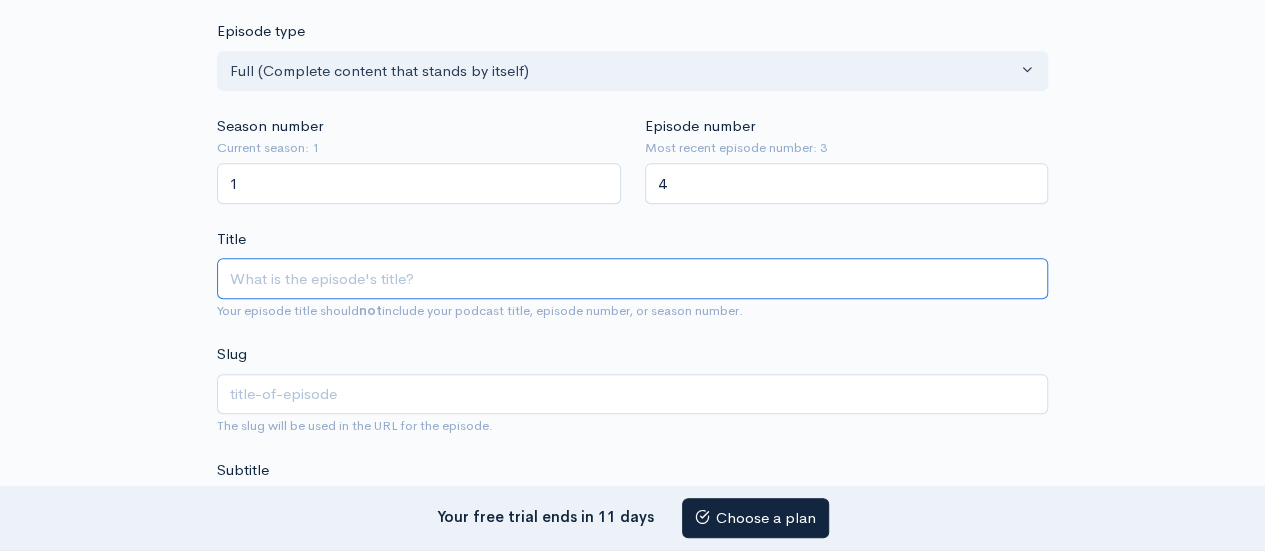 click on "Title" at bounding box center (632, 278) 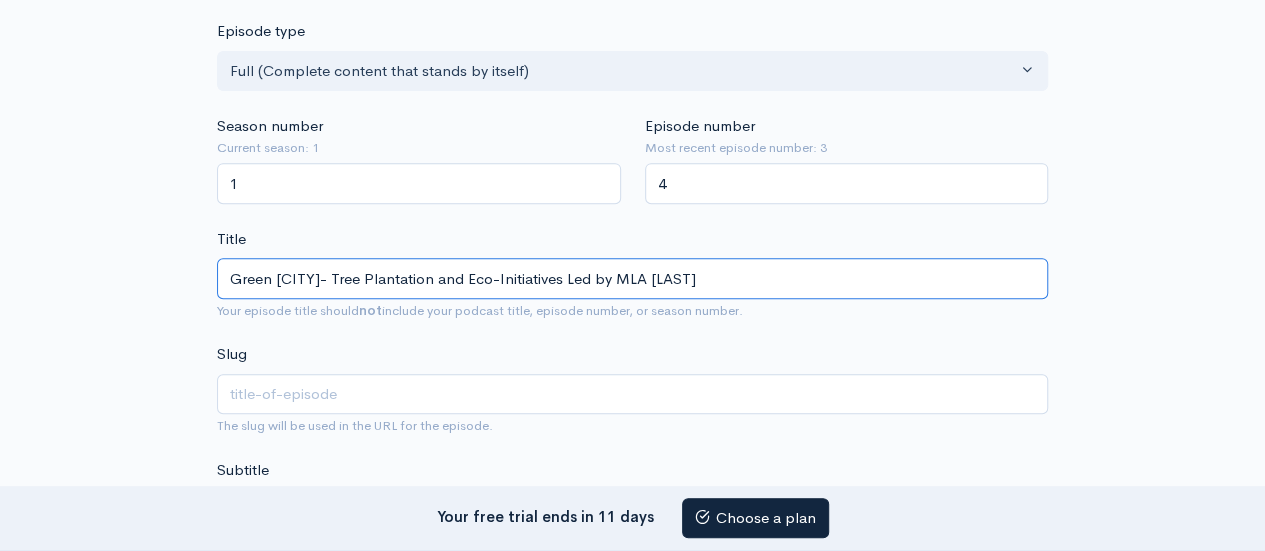 type on "green-gurgaon-tree-plantation-and-eco-initiatives-led-by-mla-mukesh-sharma" 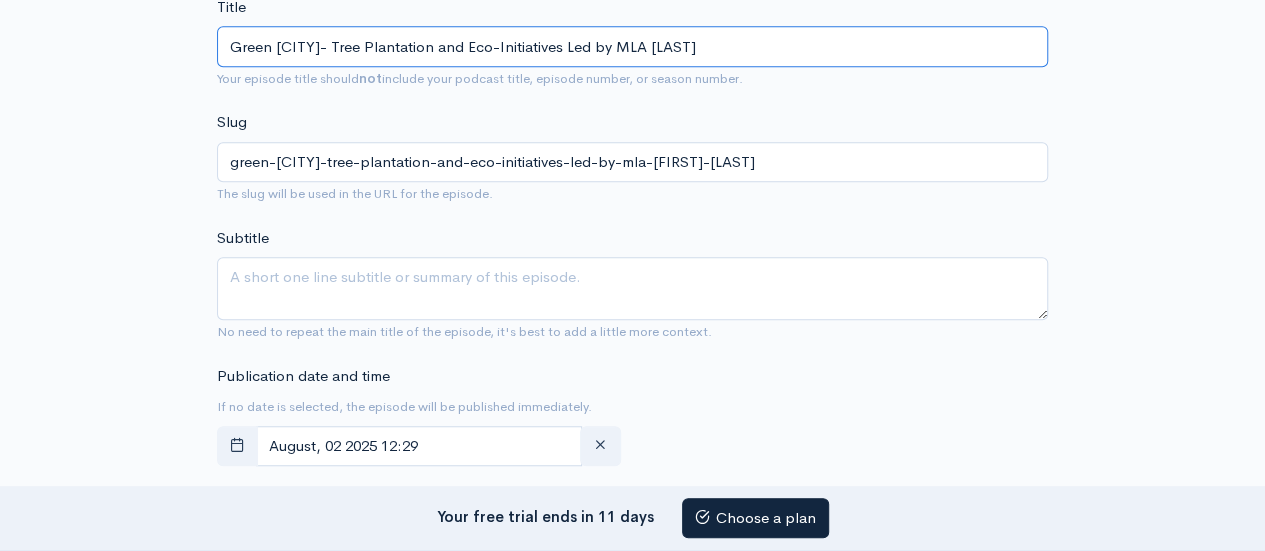scroll, scrollTop: 664, scrollLeft: 0, axis: vertical 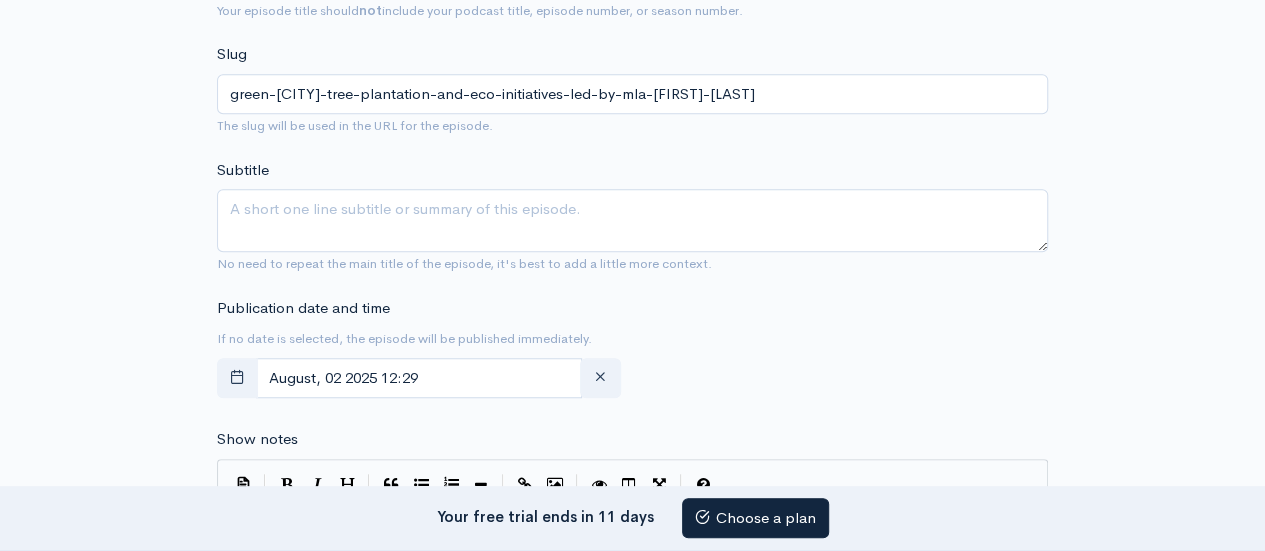 type on "Green Gurgaon- Tree Plantation and Eco-Initiatives Led by MLA [FIRST] [LAST]" 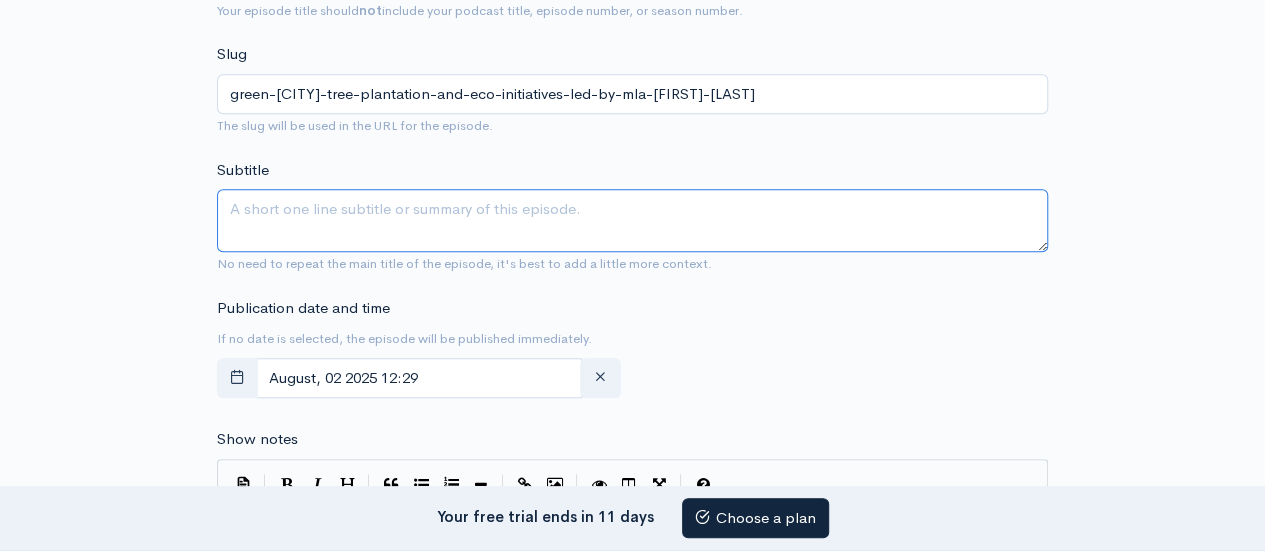 click on "Subtitle" at bounding box center [632, 220] 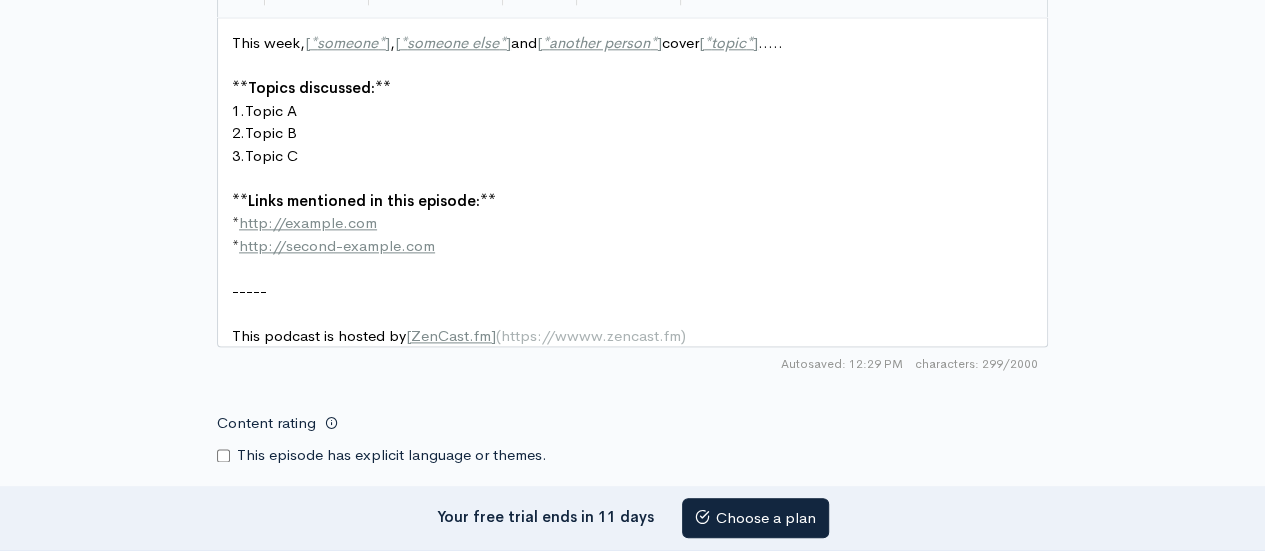 scroll, scrollTop: 1164, scrollLeft: 0, axis: vertical 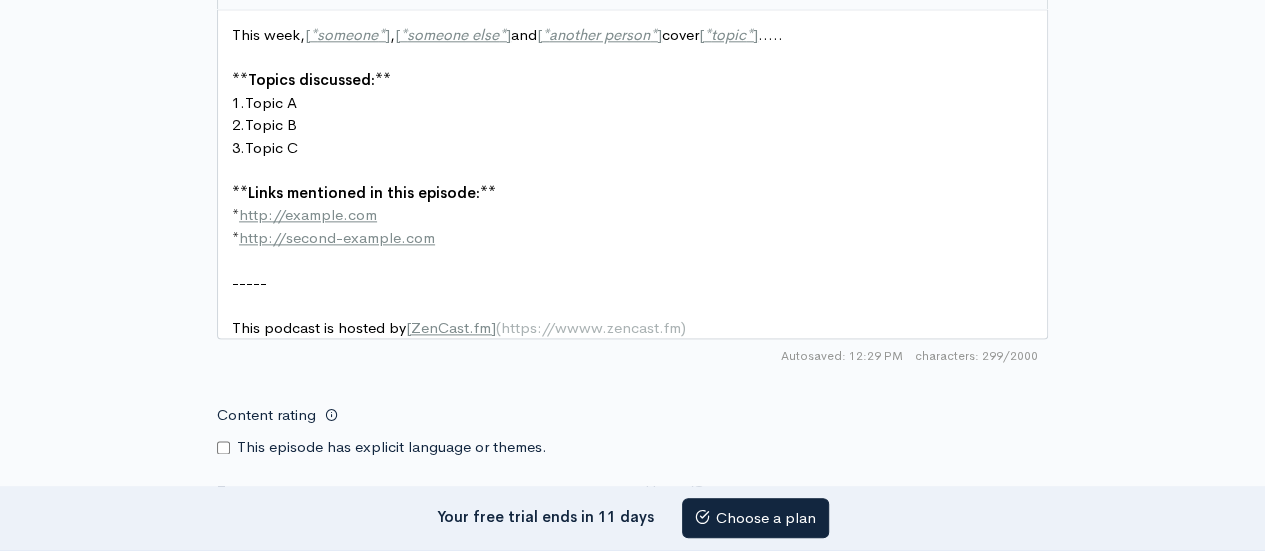 type on "Building a Sustainable and Greener Gurgaon, One Tree at a Time" 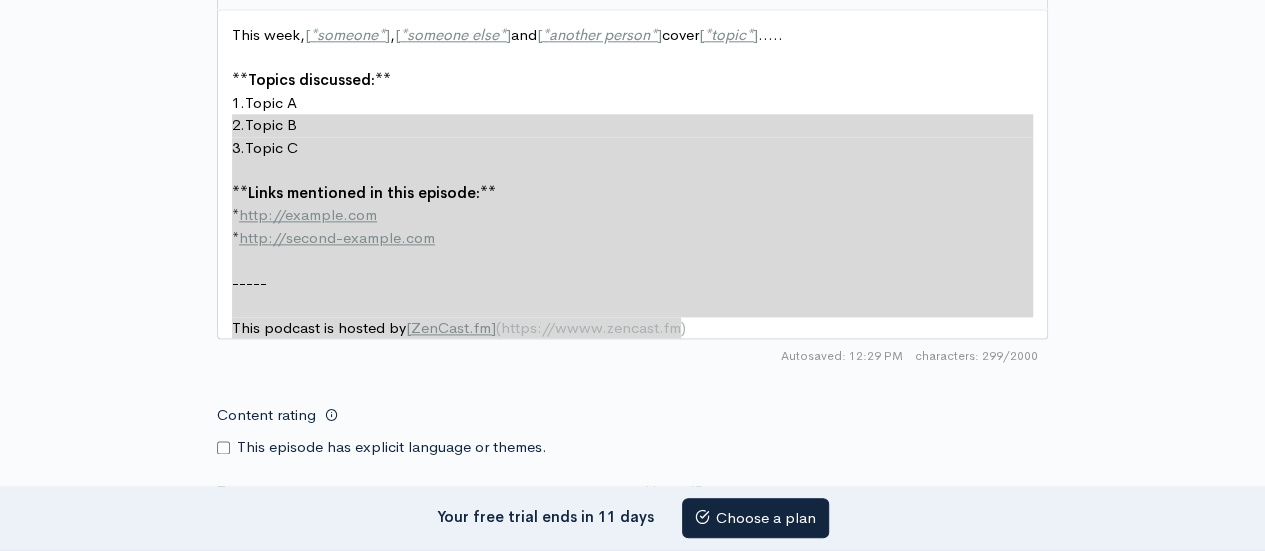 type on "This week, [*someone*], [*someone else*] and [*another person*] cover [*topic*].....
**Topics discussed:**
1. Topic A
2. Topic B
3. Topic C
**Links mentioned in this episode:**
* http://example.com
* http://second-example.com
-----
This podcast is hosted by [ZenCast.fm](https://wwww.zencast.fm)" 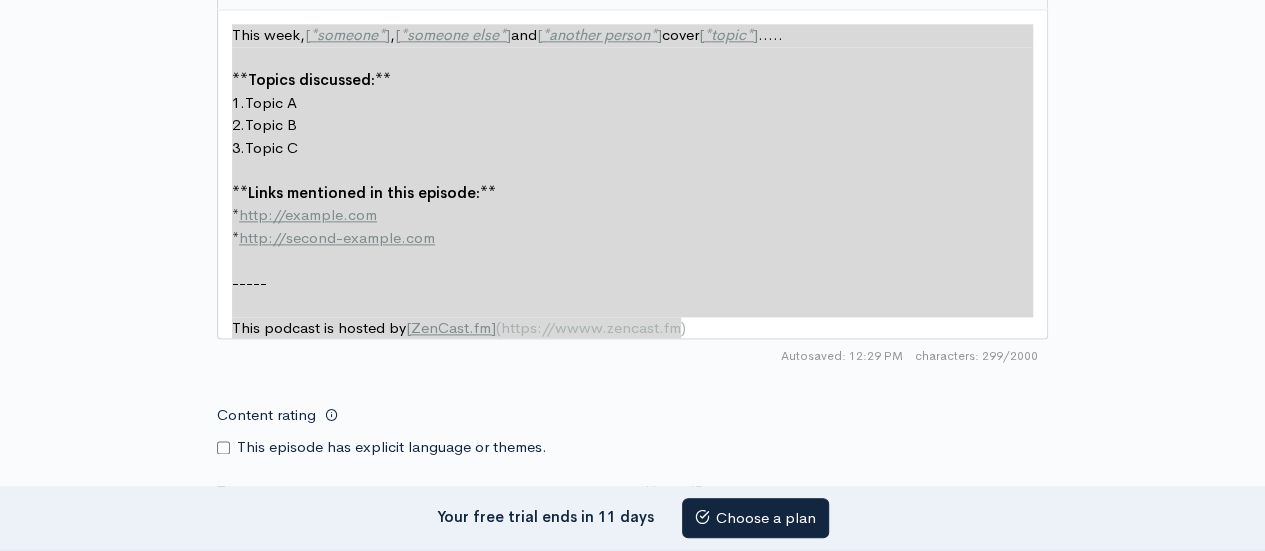 drag, startPoint x: 691, startPoint y: 335, endPoint x: 102, endPoint y: -1, distance: 678.0981 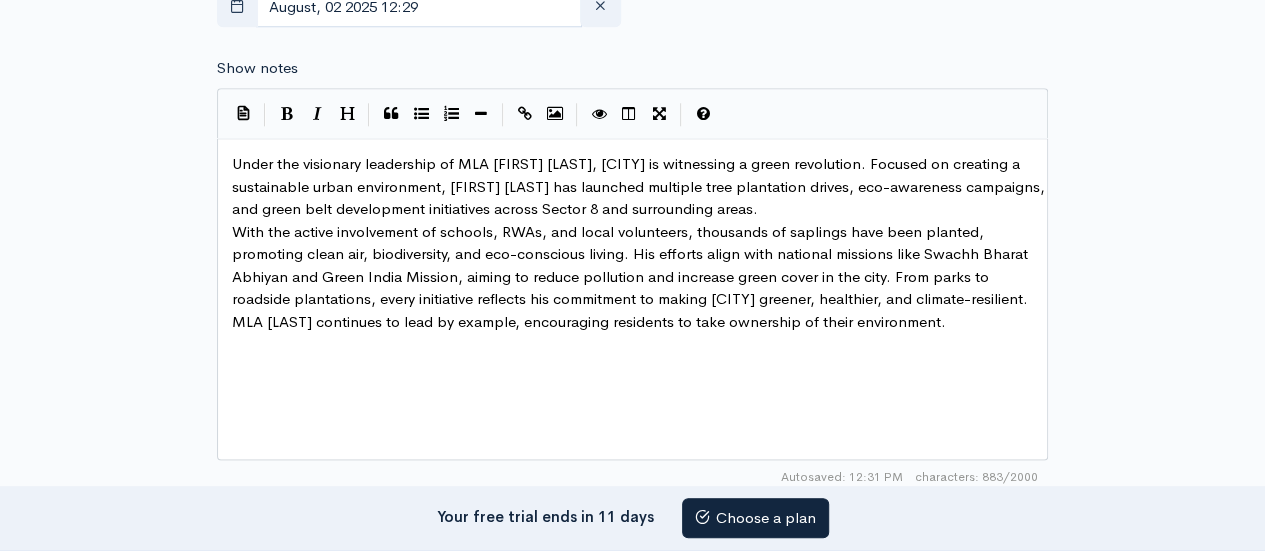 scroll, scrollTop: 964, scrollLeft: 0, axis: vertical 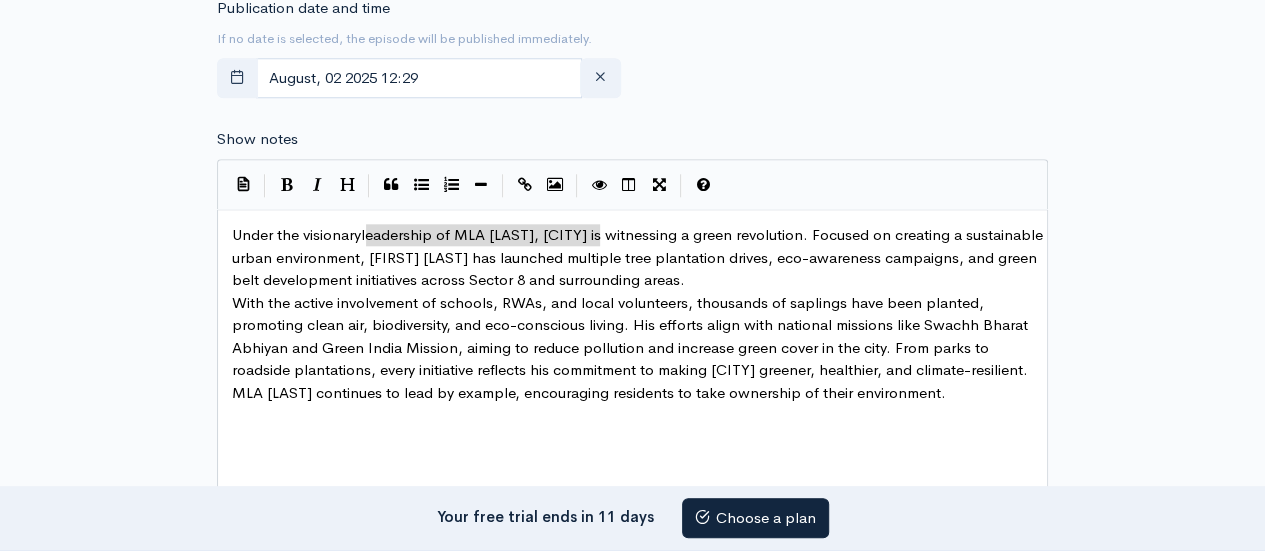 type on "leadership of MLA Mukesh Sharma," 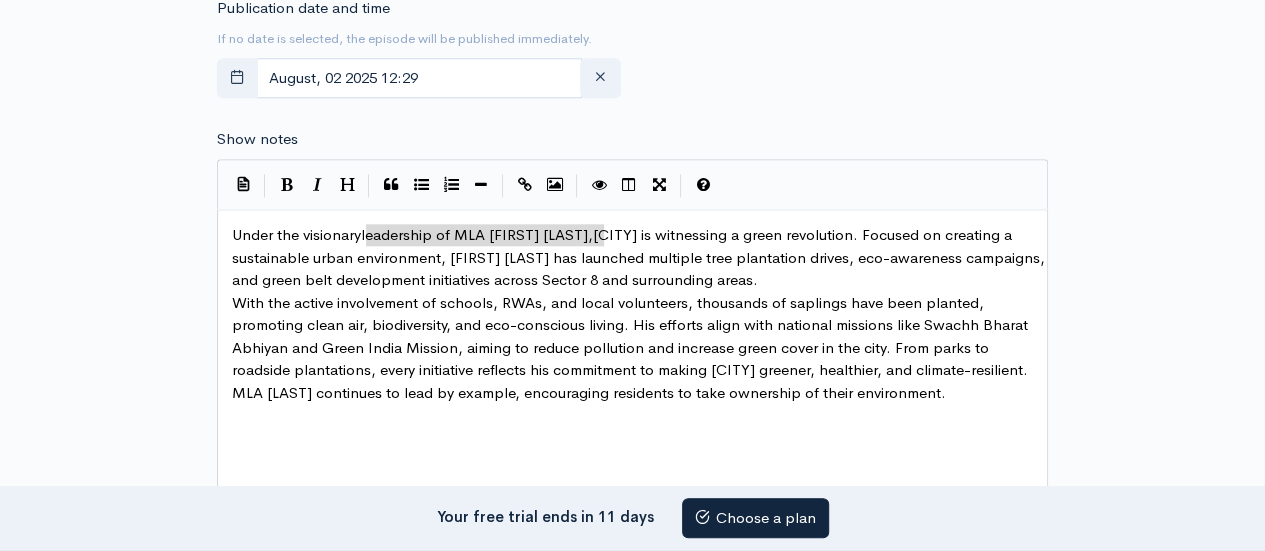 drag, startPoint x: 364, startPoint y: 228, endPoint x: 602, endPoint y: 229, distance: 238.0021 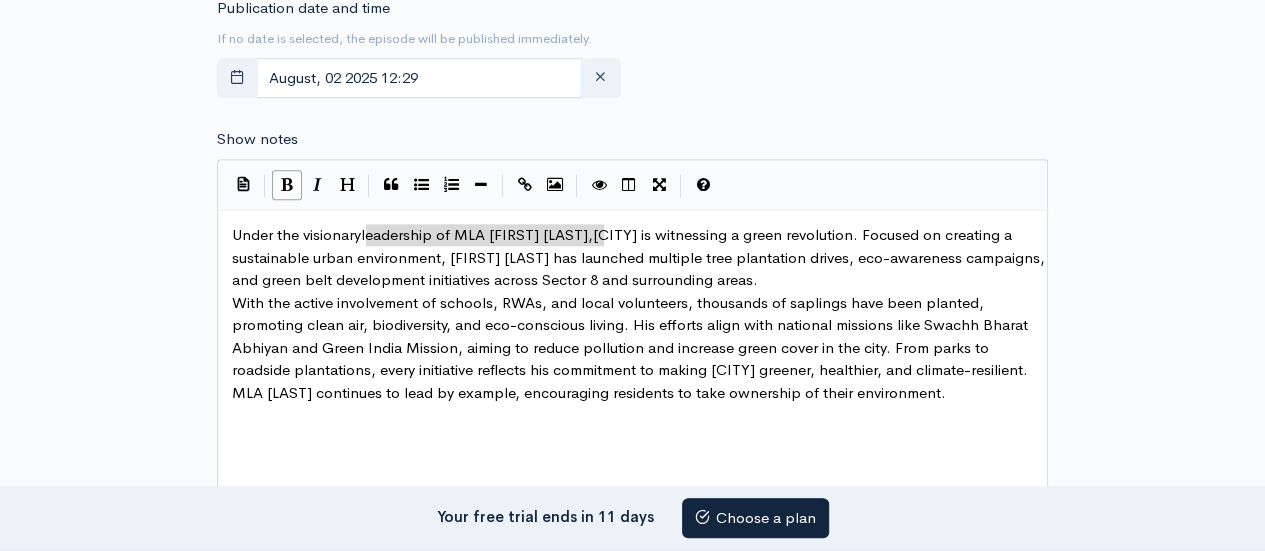 click at bounding box center [287, 185] 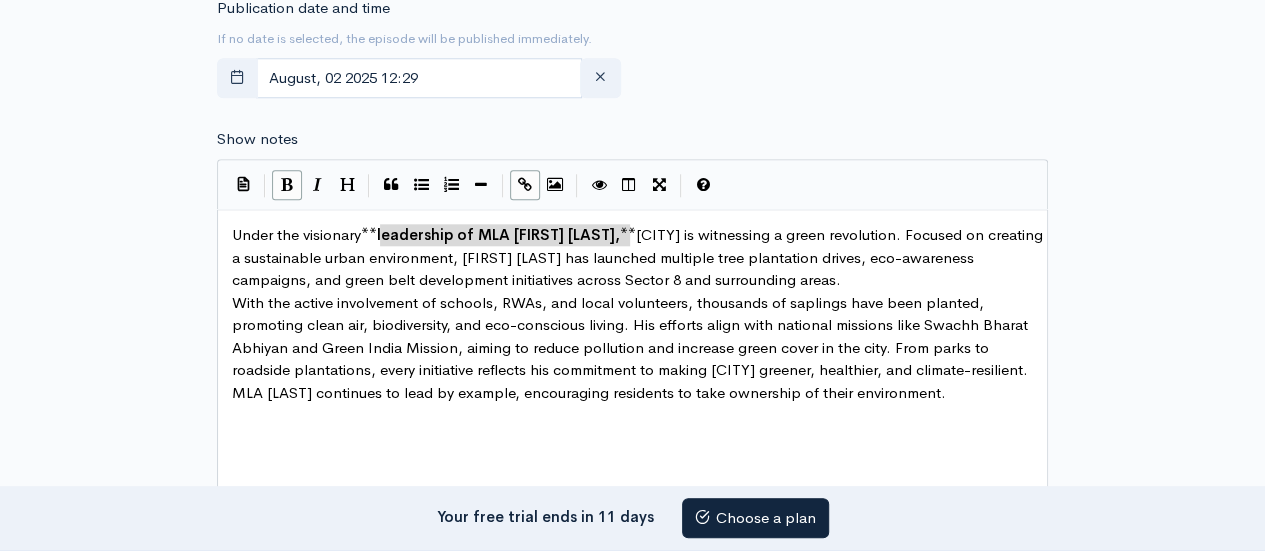click at bounding box center (525, 184) 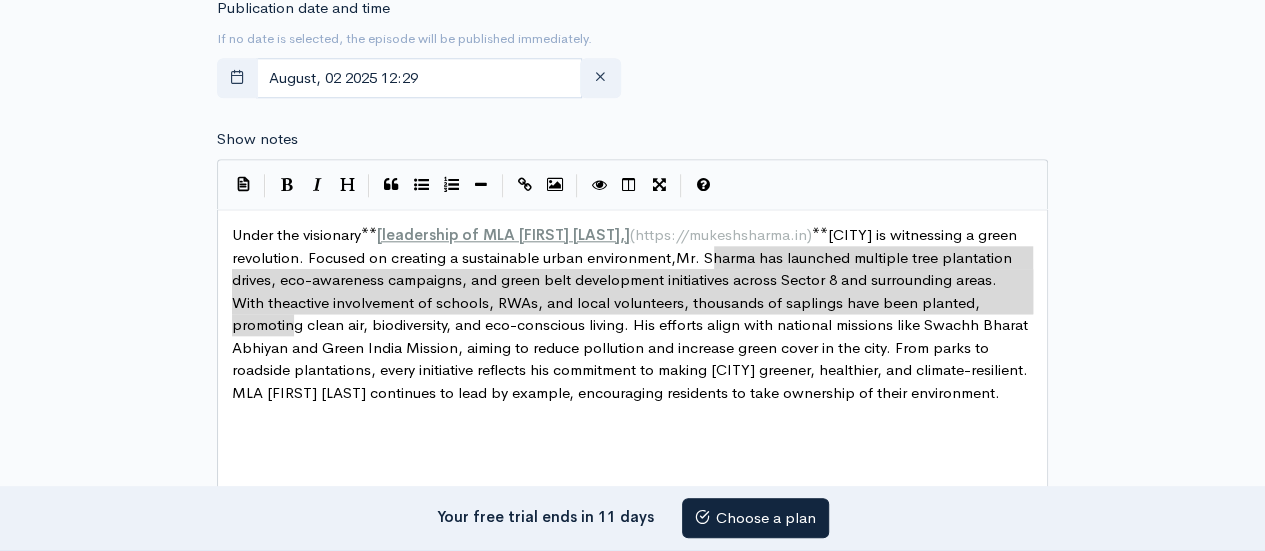 type on "Mr. Sharma has launched multiple tree plantation drives, eco-awareness campaigns, and green belt development initiatives across Sector 8 and surrounding areas." 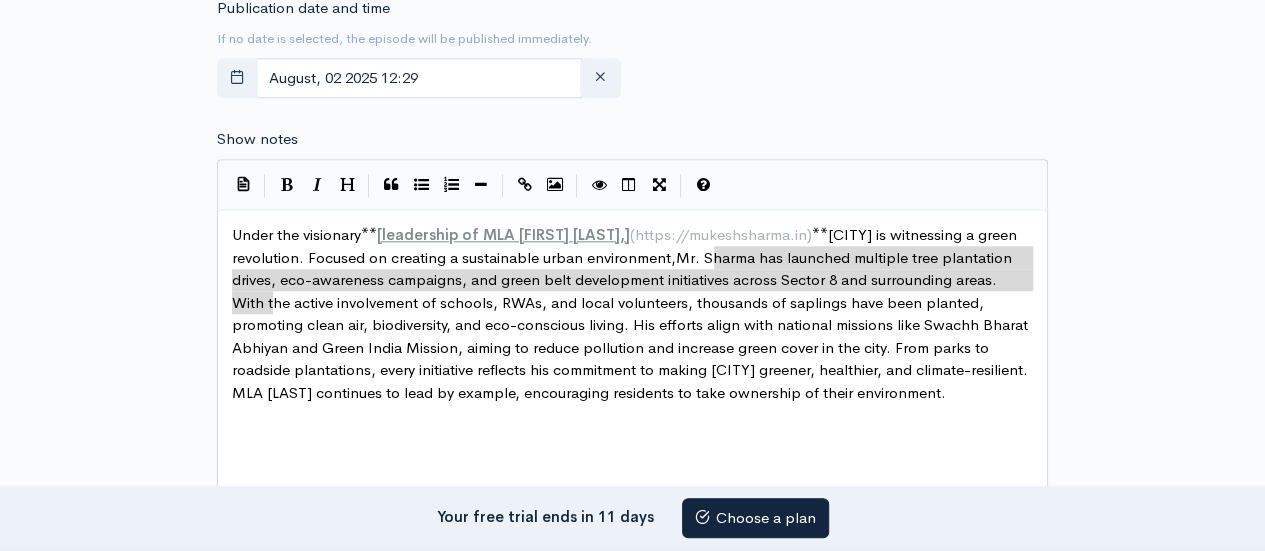 drag, startPoint x: 714, startPoint y: 253, endPoint x: 270, endPoint y: 306, distance: 447.1521 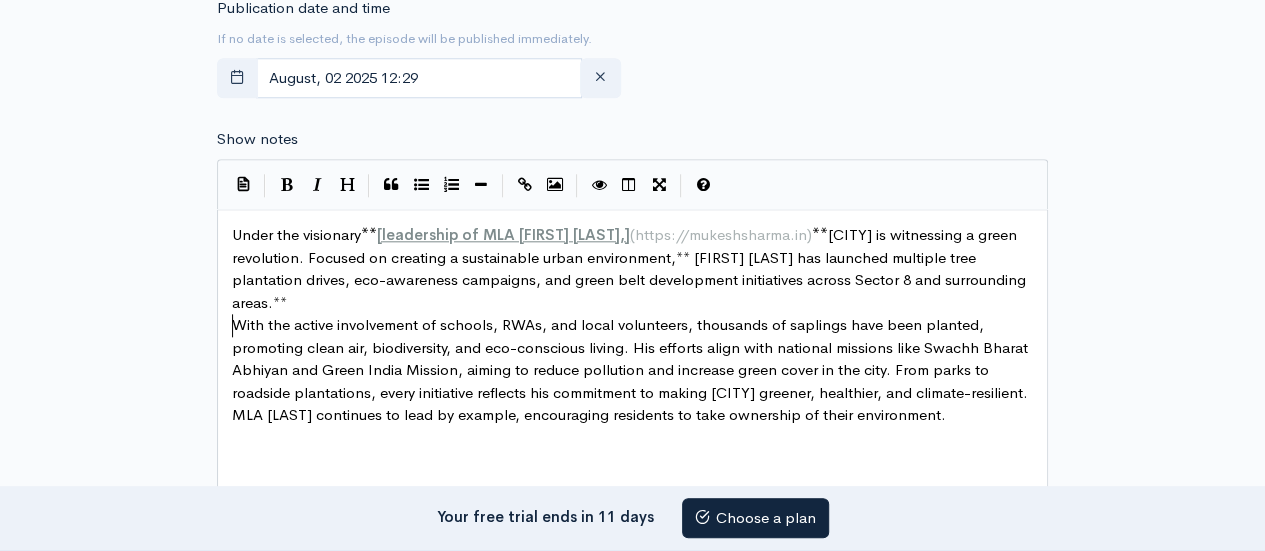 click on "With the active involvement of schools, RWAs, and local volunteers, thousands of saplings have been planted, promoting clean air, biodiversity, and eco-conscious living. His efforts align with national missions like Swachh Bharat Abhiyan and Green India Mission, aiming to reduce pollution and increase green cover in the city. From parks to roadside plantations, every initiative reflects his commitment to making Gurgaon greener, healthier, and climate-resilient. MLA Mukesh Sharma continues to lead by example, encouraging residents to take ownership of their environment." at bounding box center (632, 369) 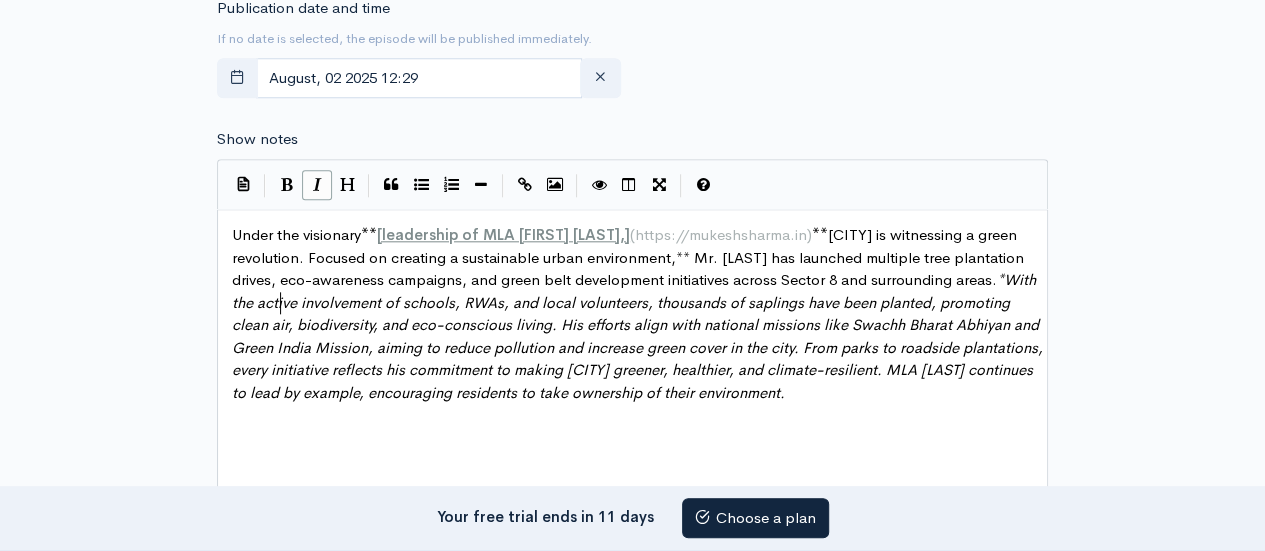 scroll, scrollTop: 7, scrollLeft: 2, axis: both 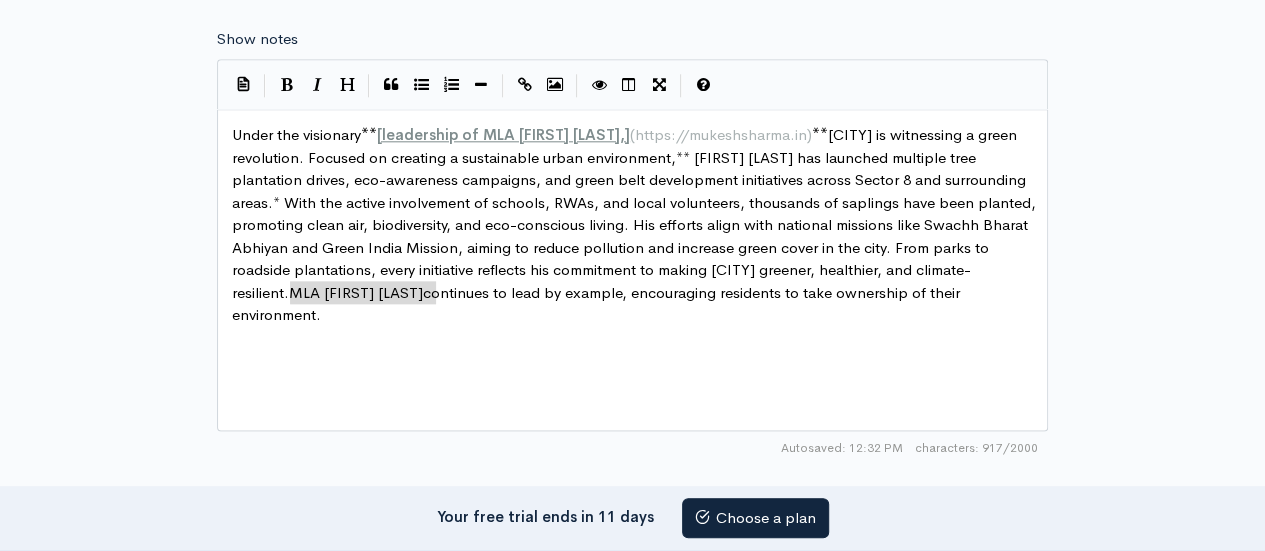 drag, startPoint x: 289, startPoint y: 289, endPoint x: 441, endPoint y: 292, distance: 152.0296 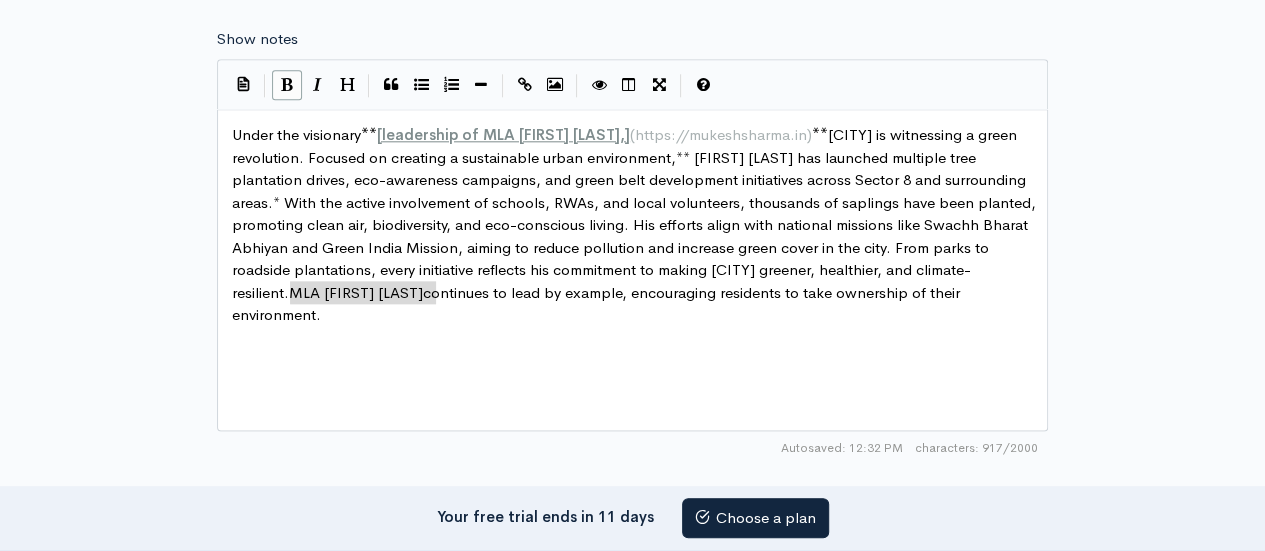 type on "MLA Mukesh Sharma" 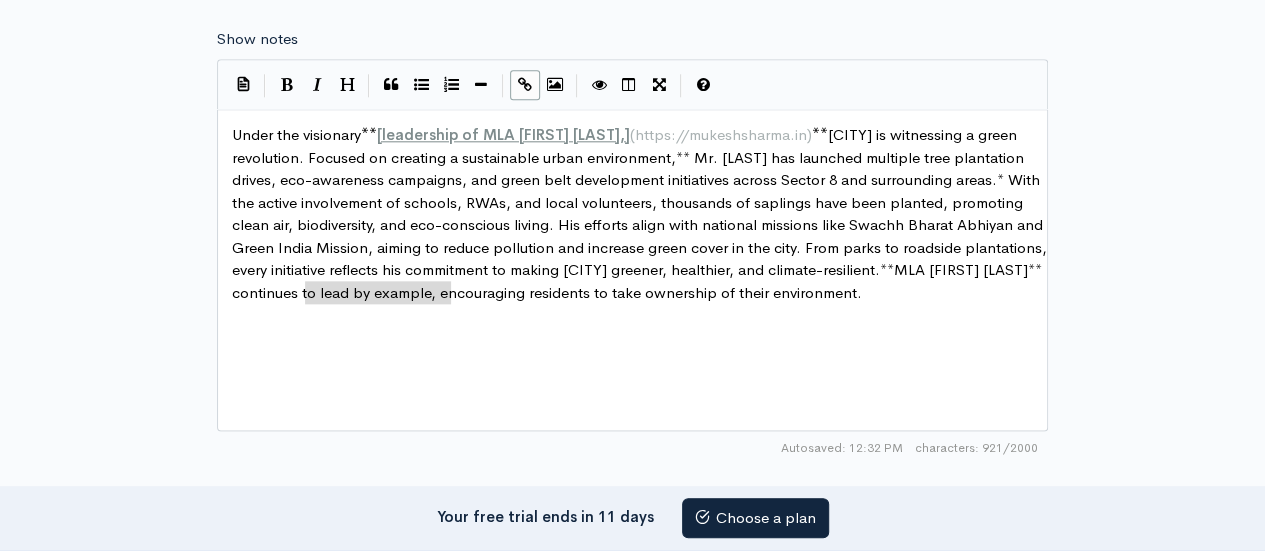 click at bounding box center [525, 85] 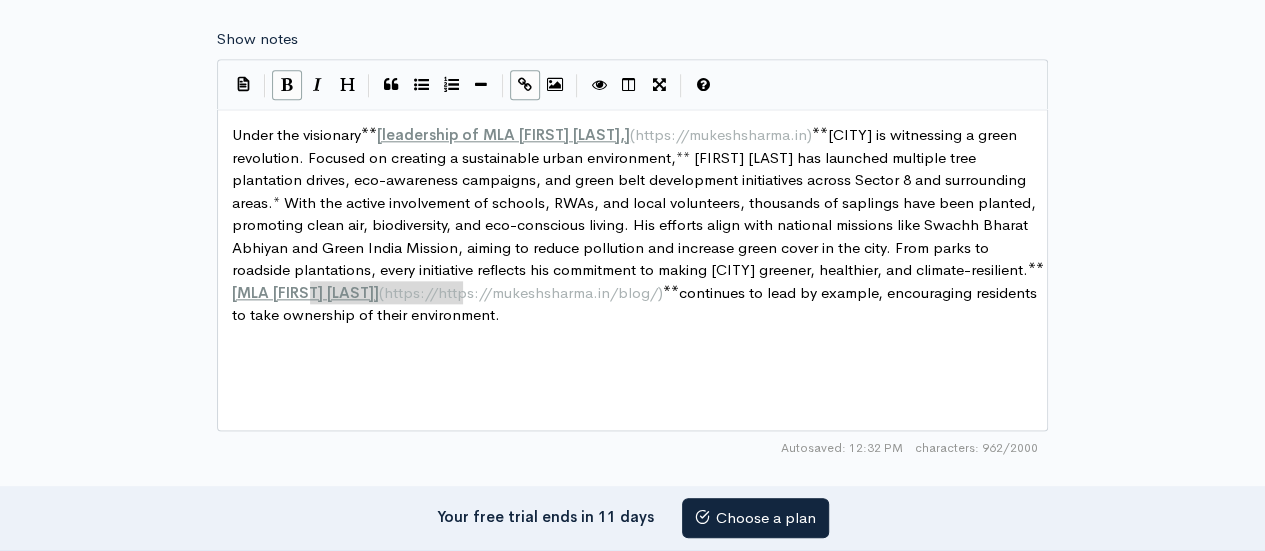 type 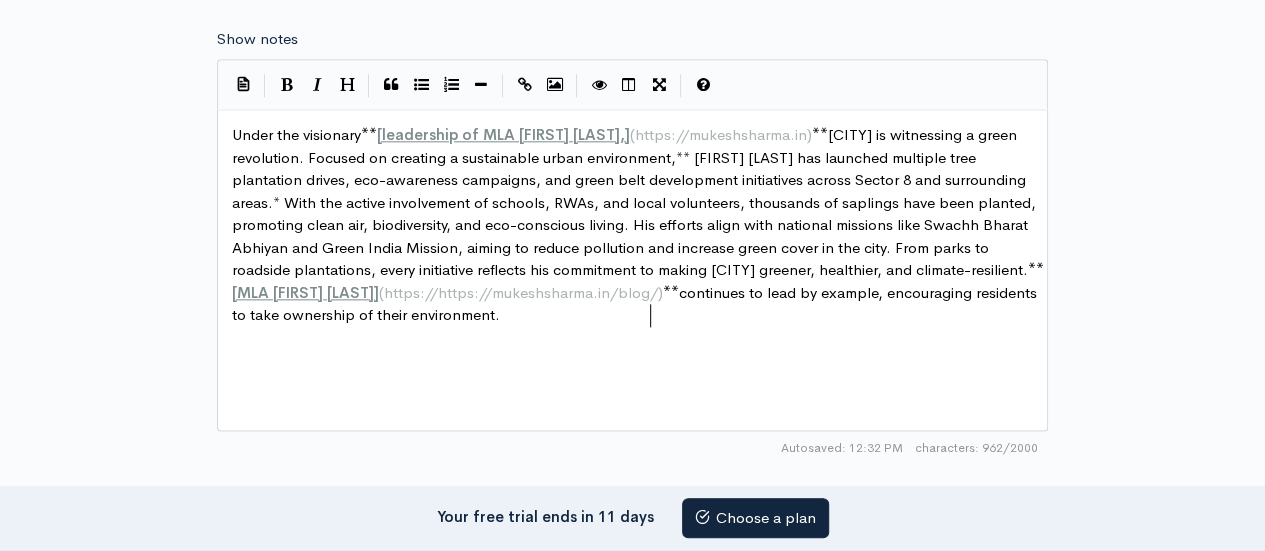 click on "MLA Mukesh Sharma" at bounding box center (305, 292) 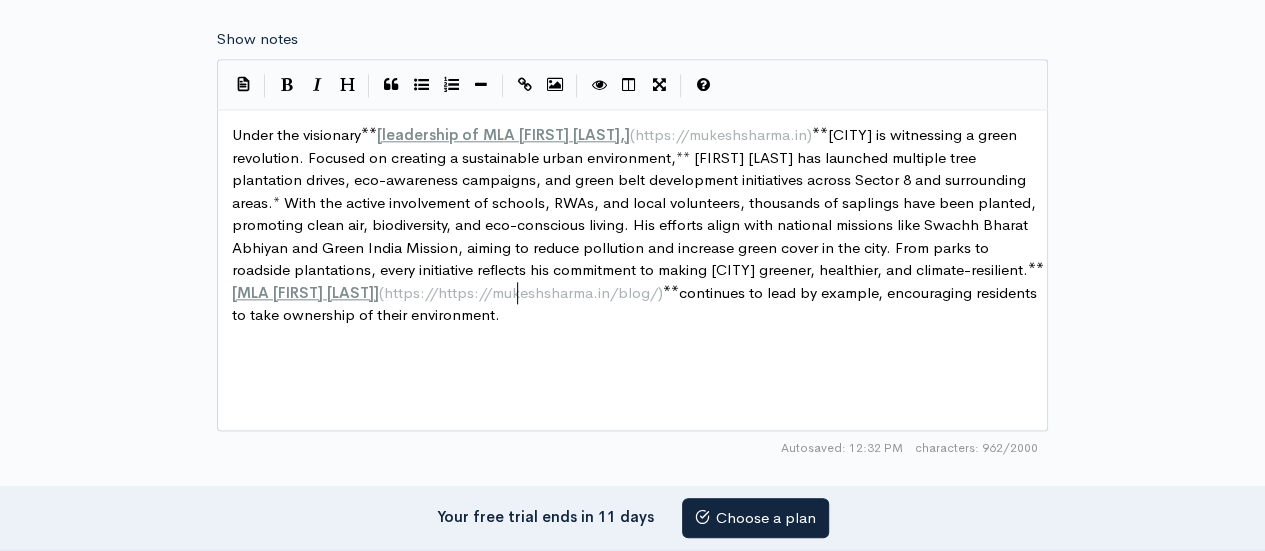 click on "https://https://mukeshsharma.in/blog/" at bounding box center (521, 292) 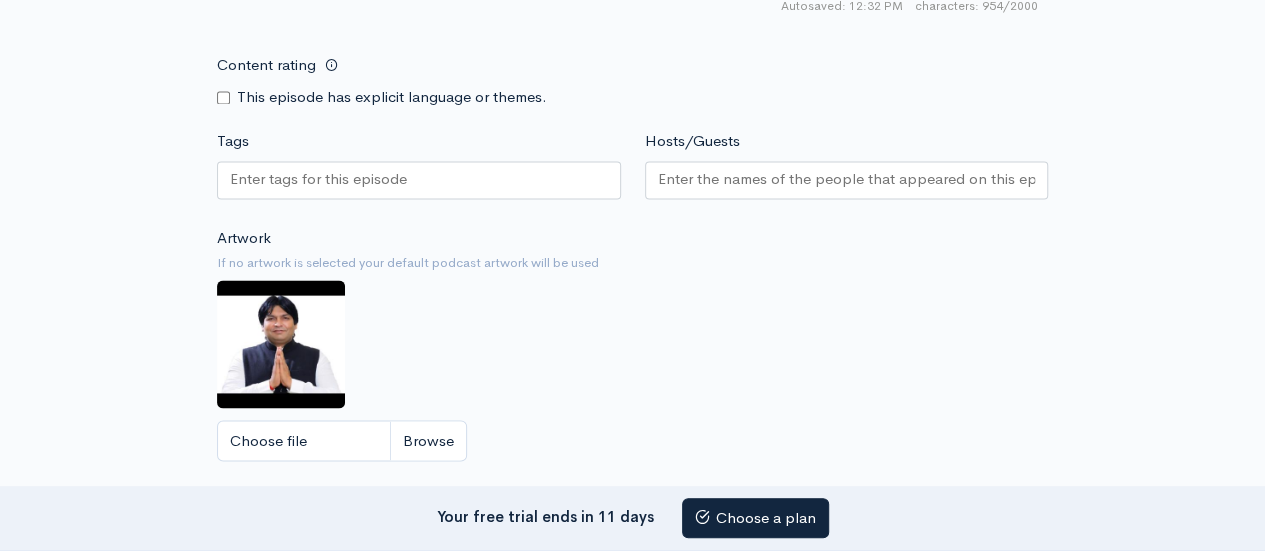 scroll, scrollTop: 1564, scrollLeft: 0, axis: vertical 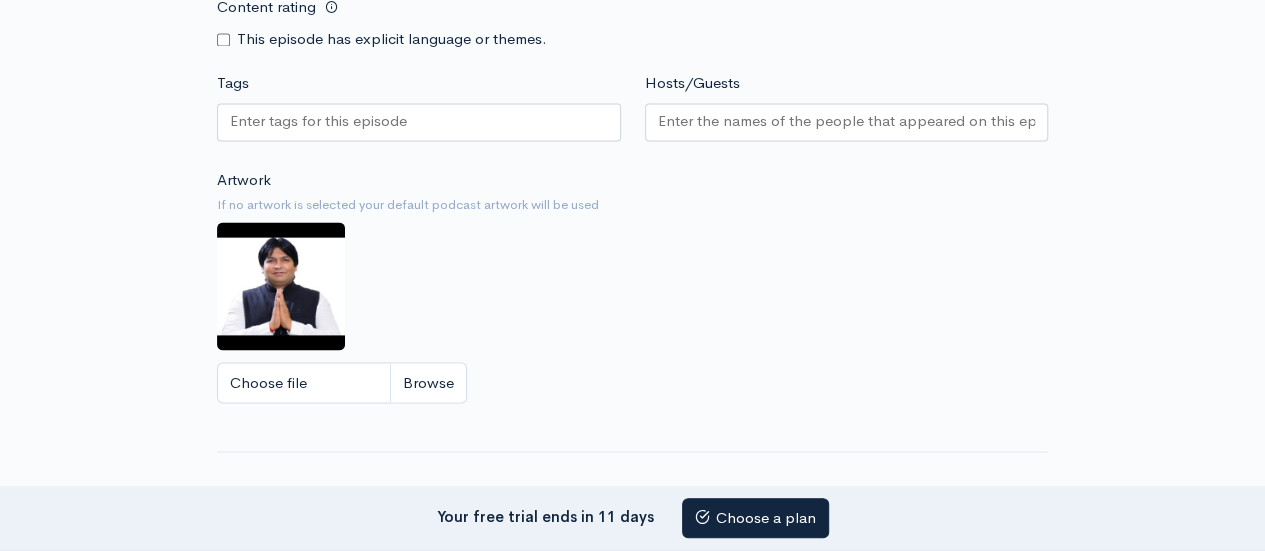 click at bounding box center [419, 122] 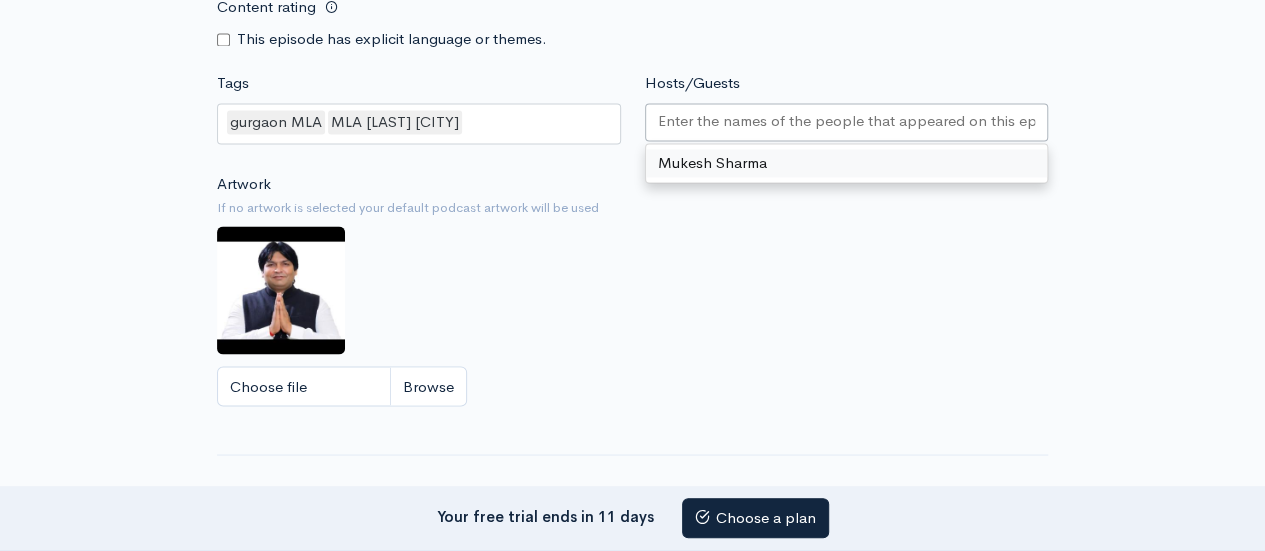 click on "Hosts/Guests" at bounding box center [847, 121] 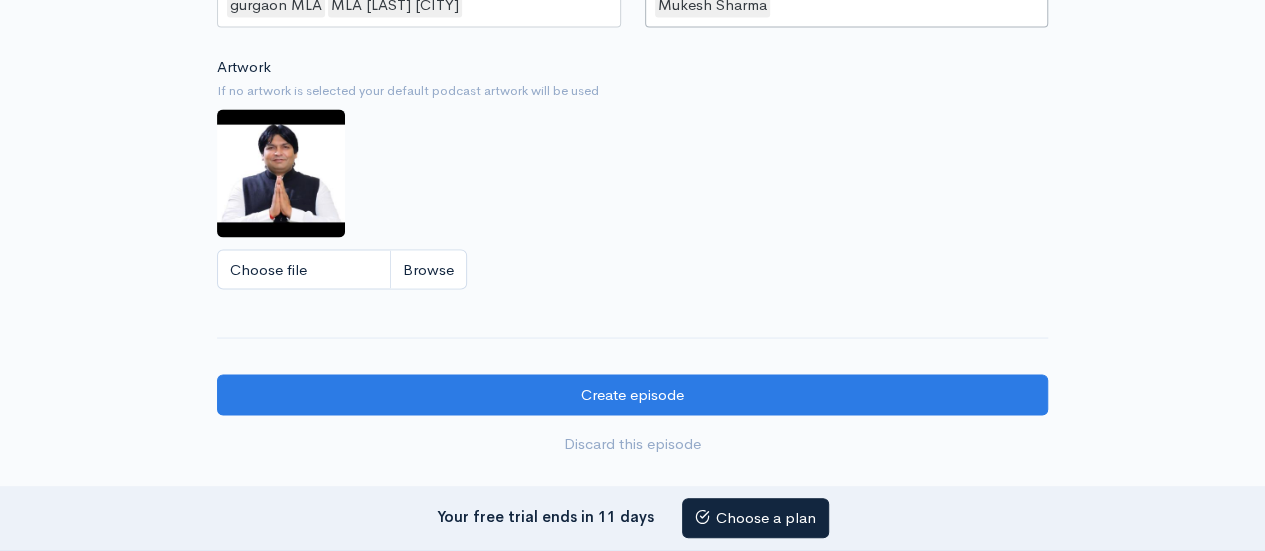 scroll, scrollTop: 1764, scrollLeft: 0, axis: vertical 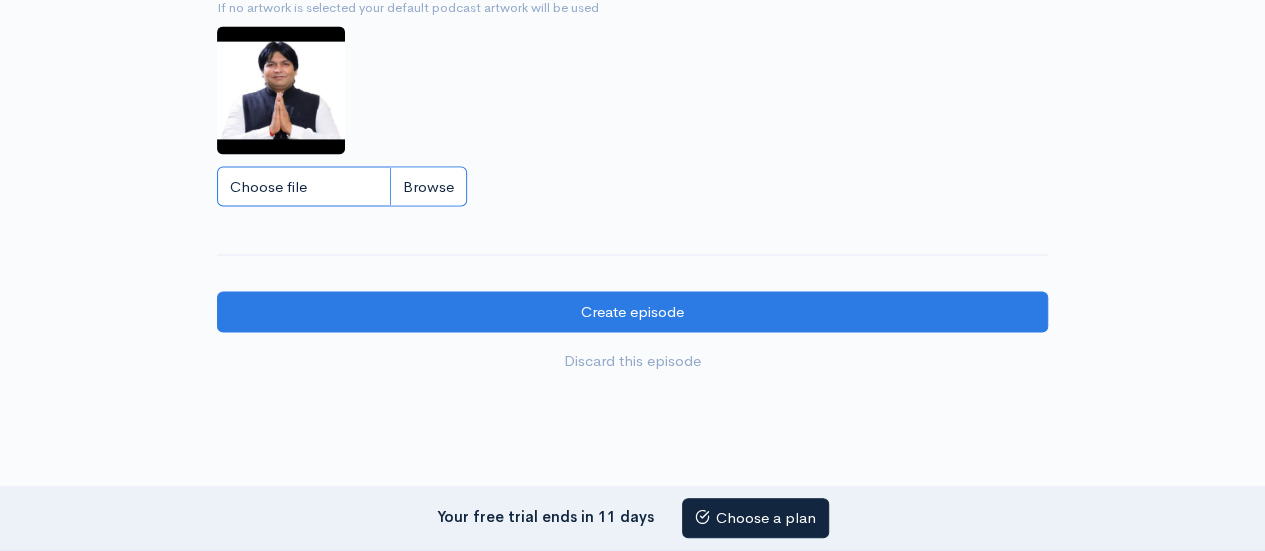 click on "Choose file" at bounding box center [342, 186] 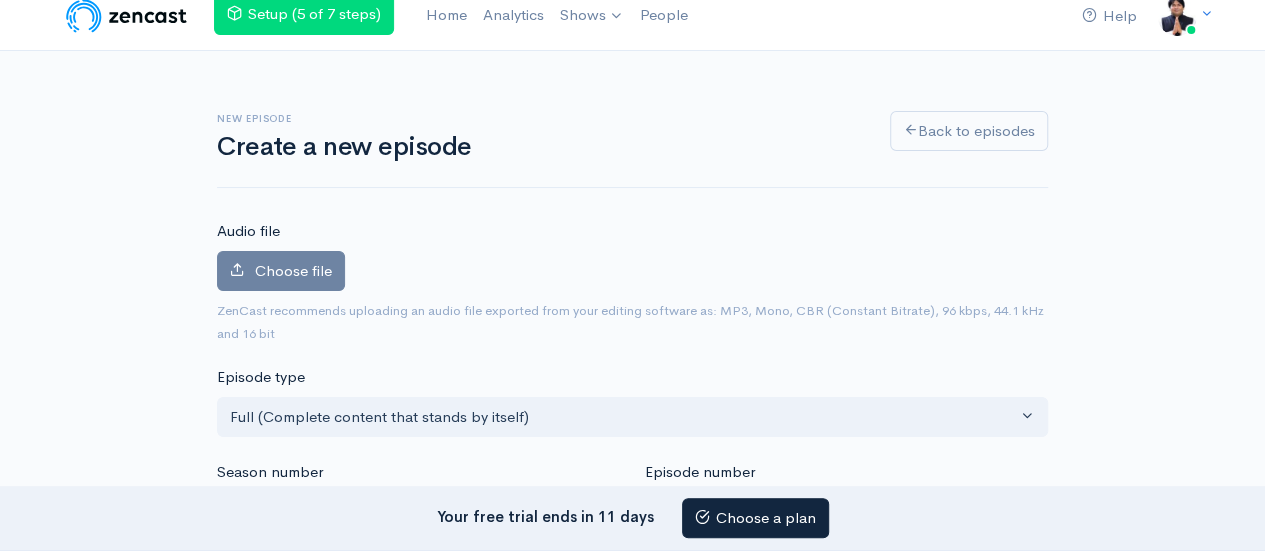 scroll, scrollTop: 0, scrollLeft: 0, axis: both 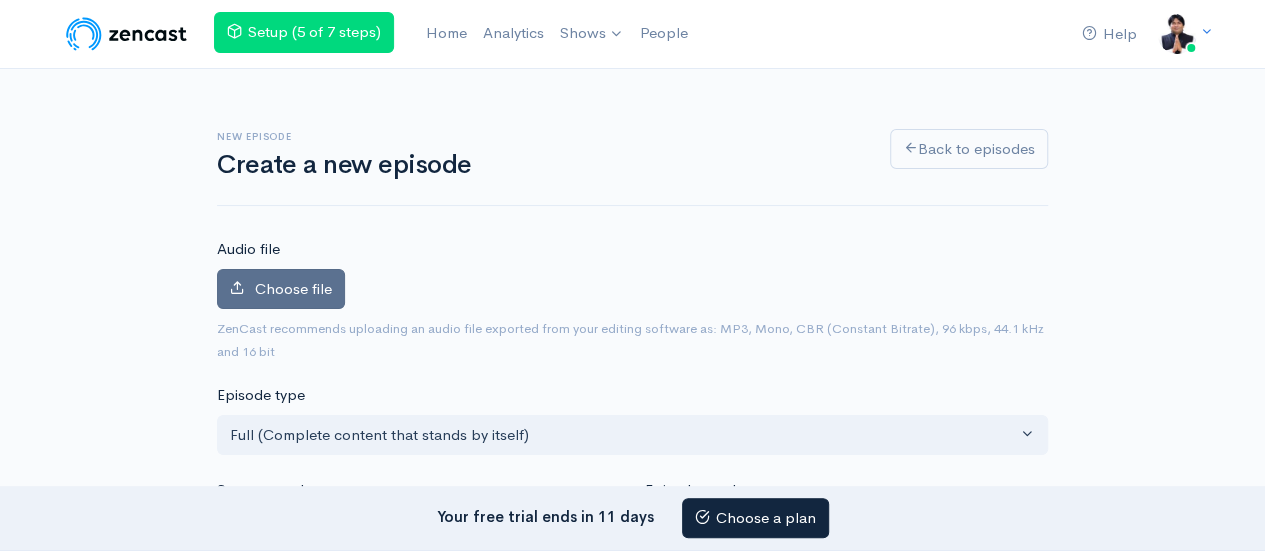 click on "Choose file" at bounding box center [281, 289] 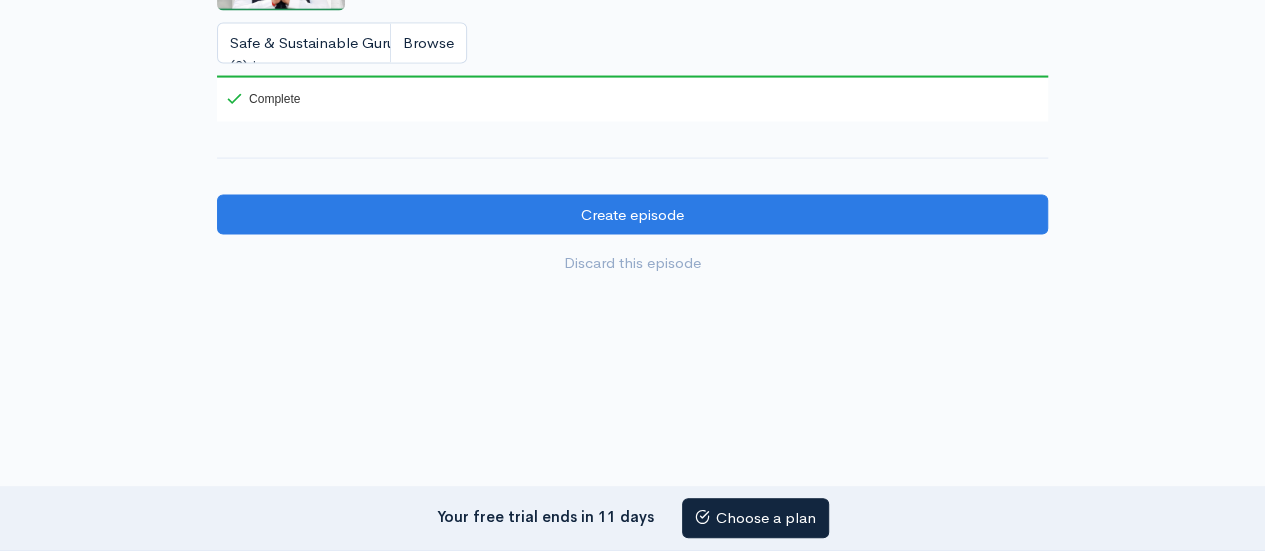 scroll, scrollTop: 2028, scrollLeft: 0, axis: vertical 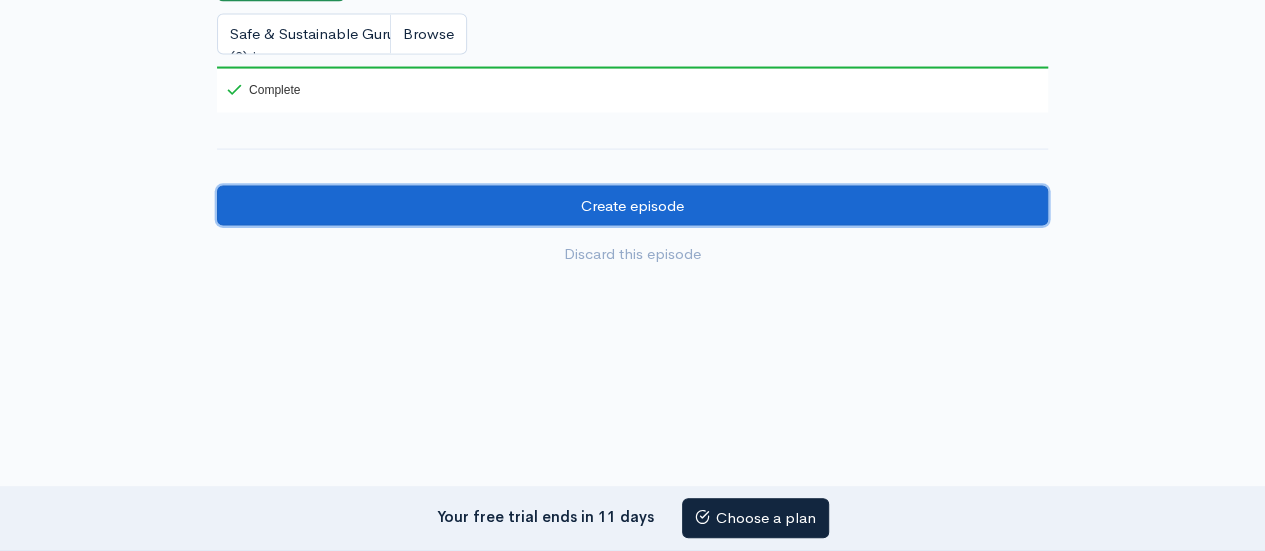 click on "Create episode" at bounding box center [632, 206] 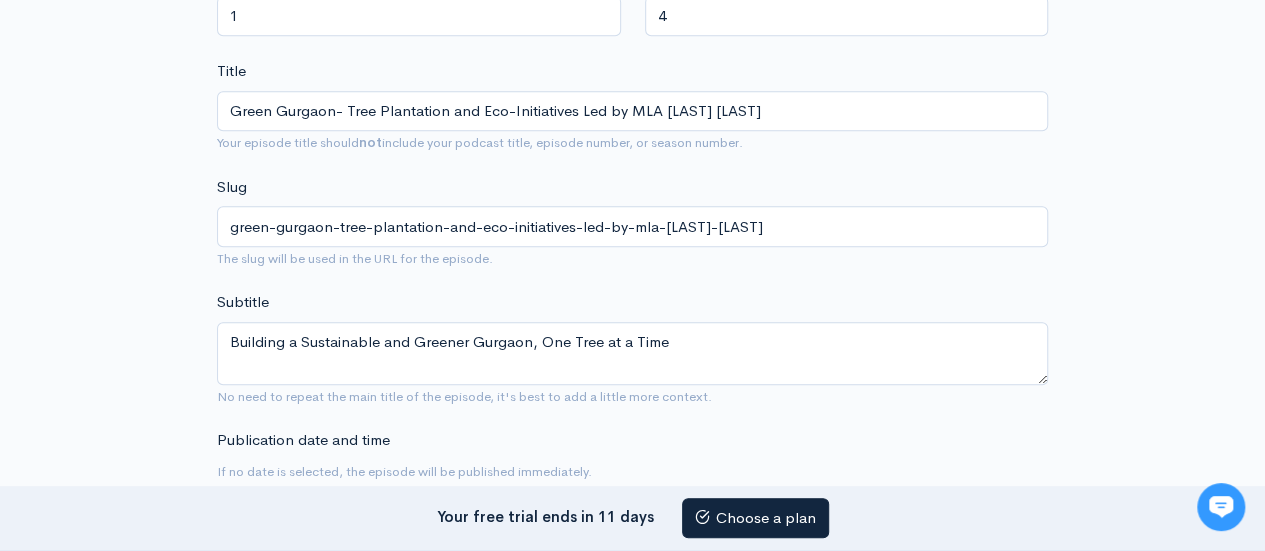 scroll, scrollTop: 760, scrollLeft: 0, axis: vertical 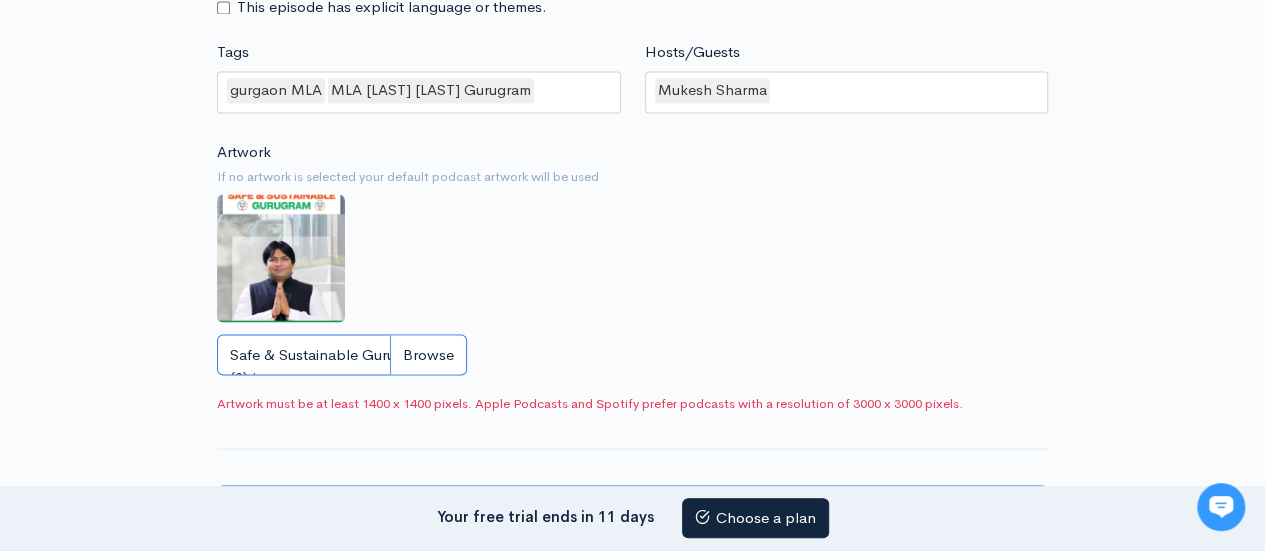 click on "Safe & Sustainable Gurugram (3).jpeg" at bounding box center [342, 354] 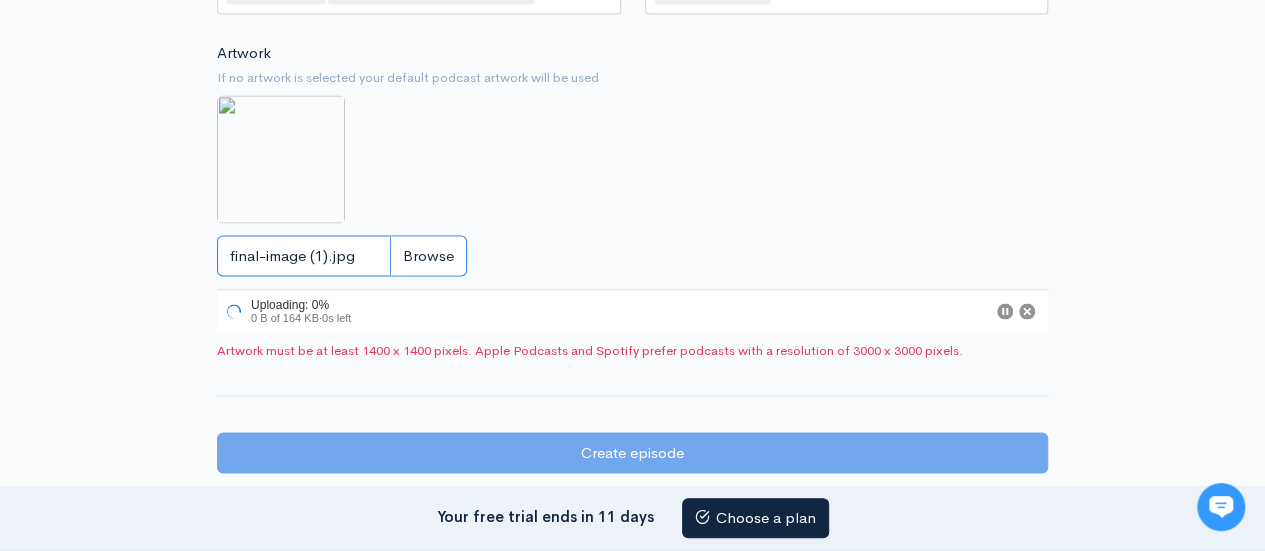 scroll, scrollTop: 1762, scrollLeft: 0, axis: vertical 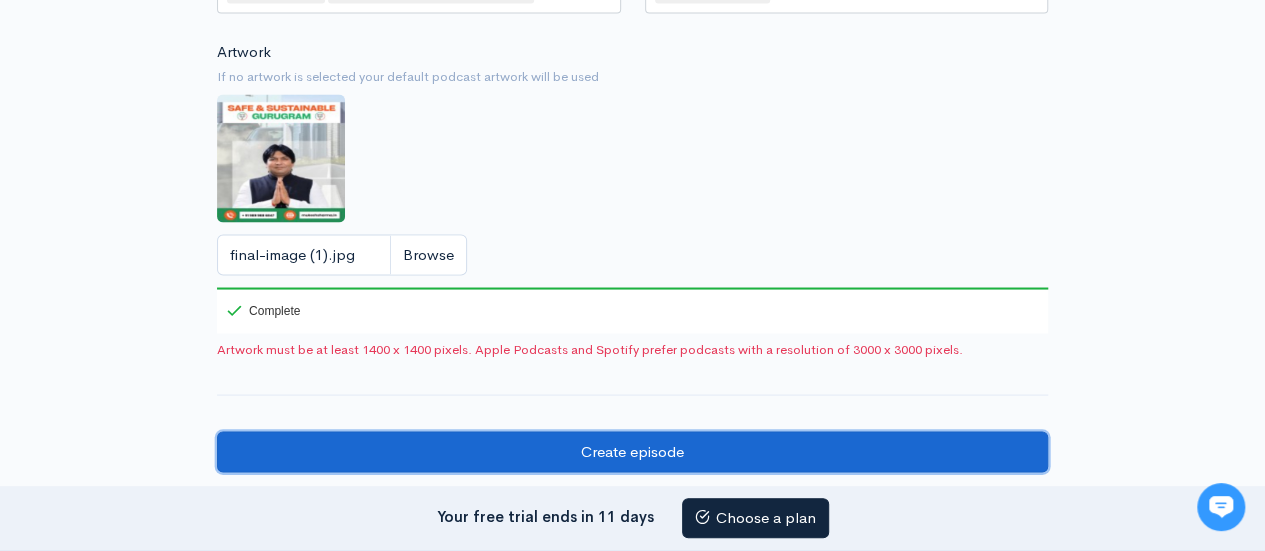 click on "Create episode" at bounding box center [632, 451] 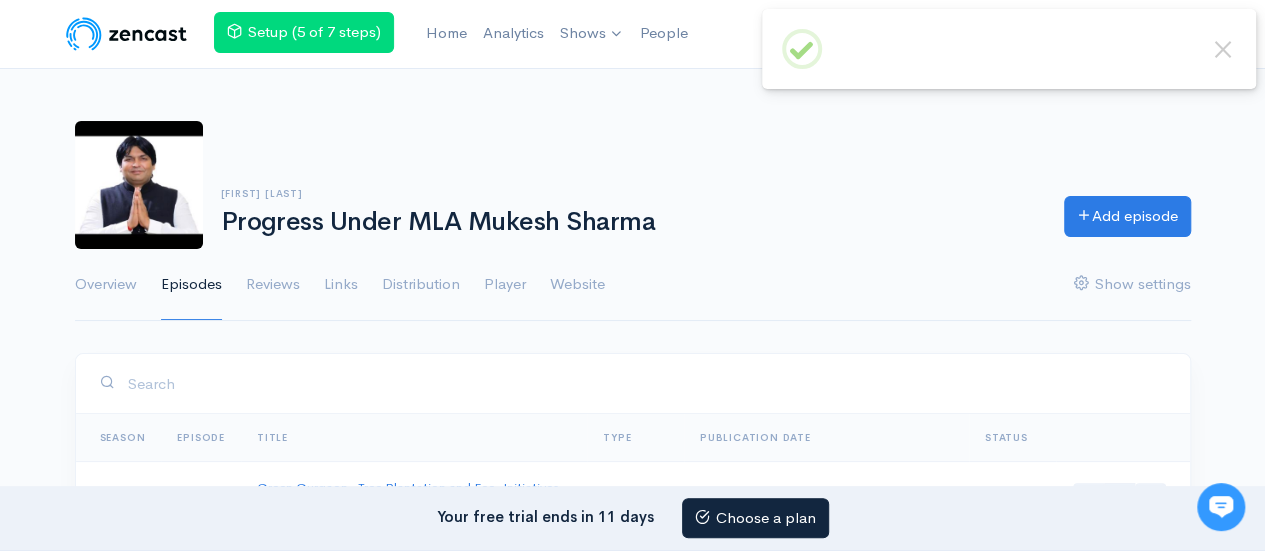 scroll, scrollTop: 273, scrollLeft: 0, axis: vertical 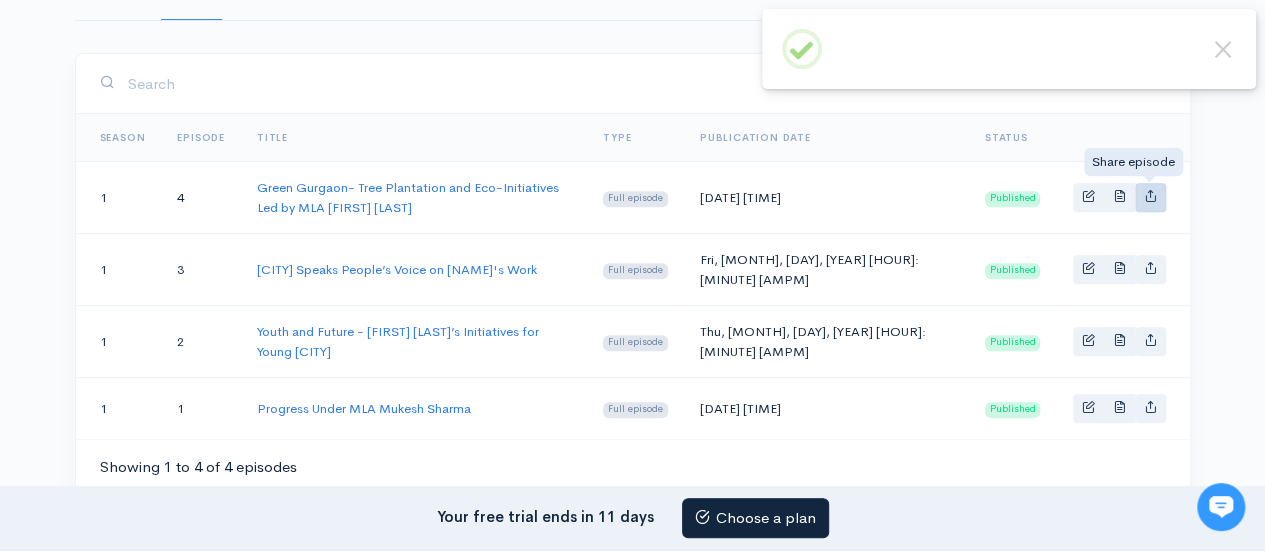 click at bounding box center (1150, 195) 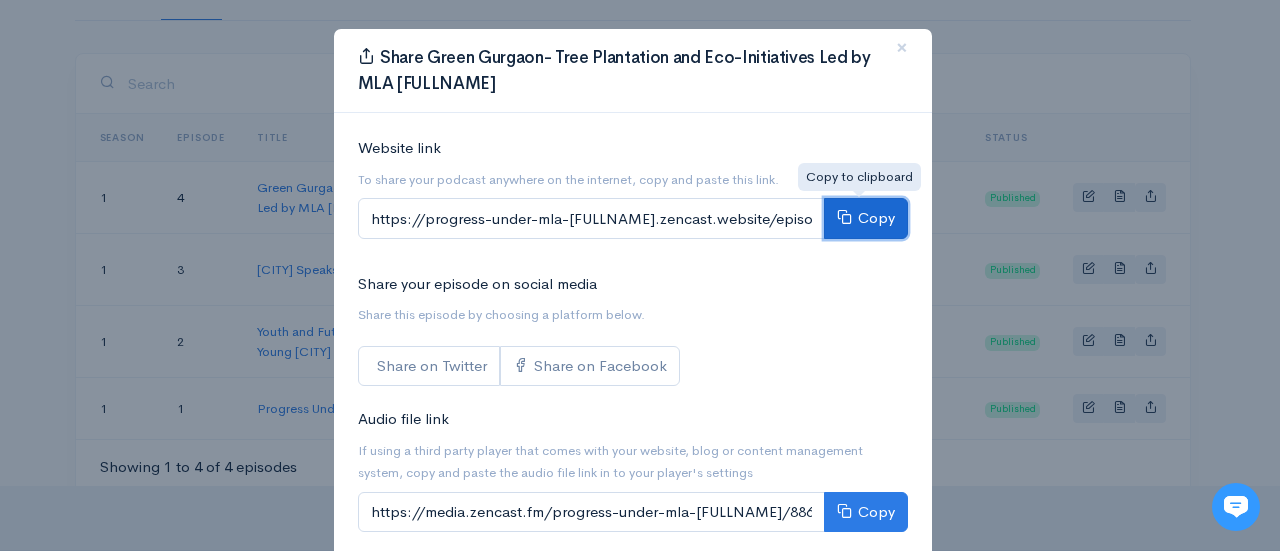 click on "Copy" at bounding box center (866, 218) 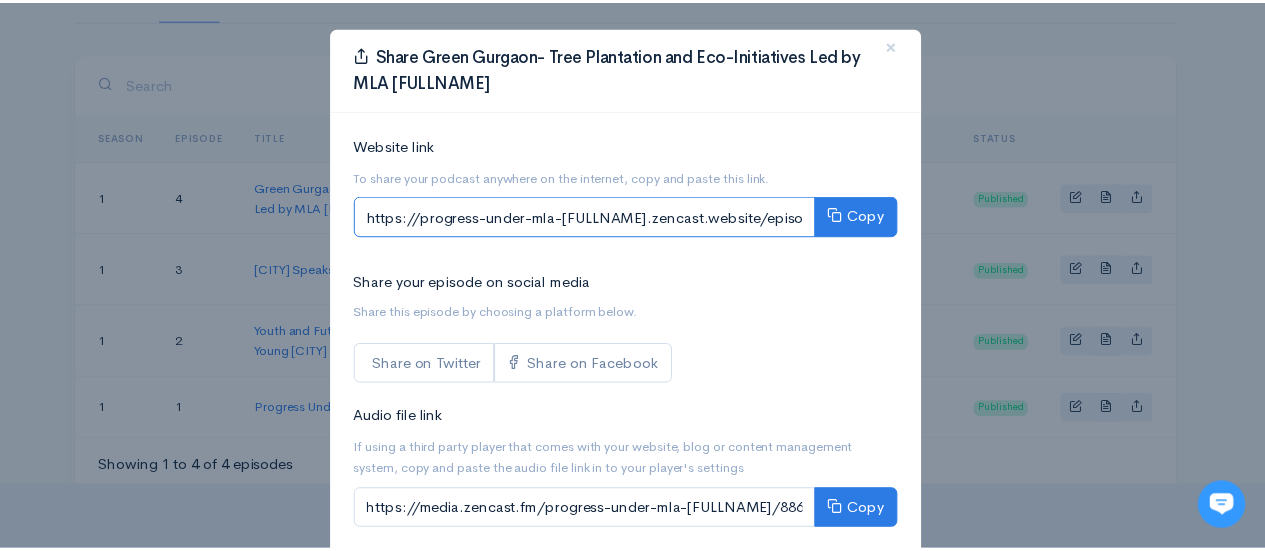 scroll, scrollTop: 0, scrollLeft: 0, axis: both 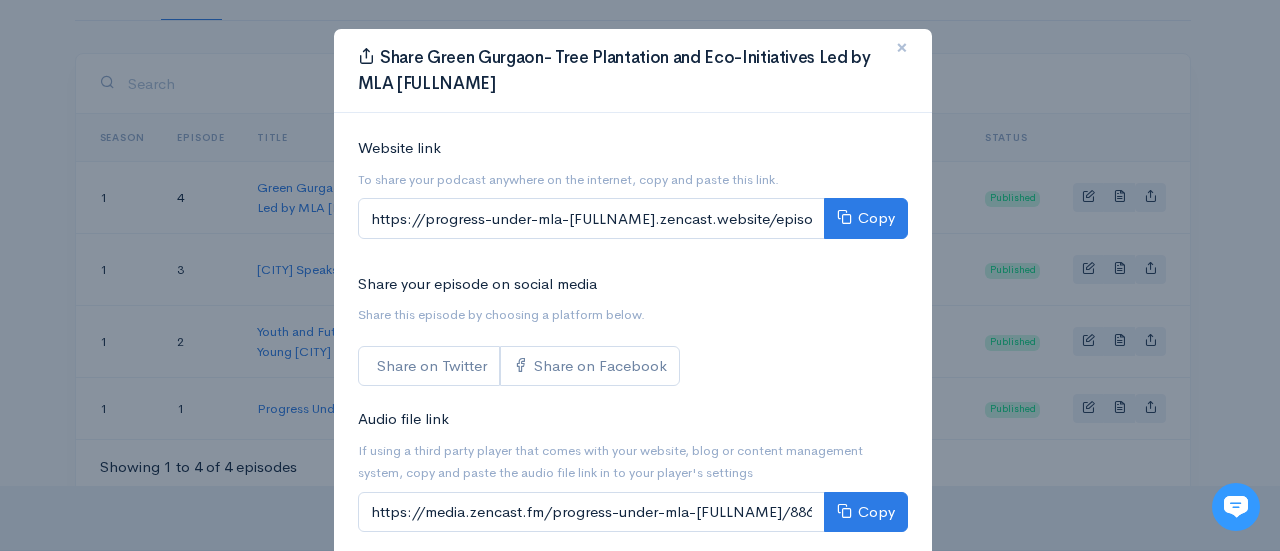 click on "×" at bounding box center [902, 48] 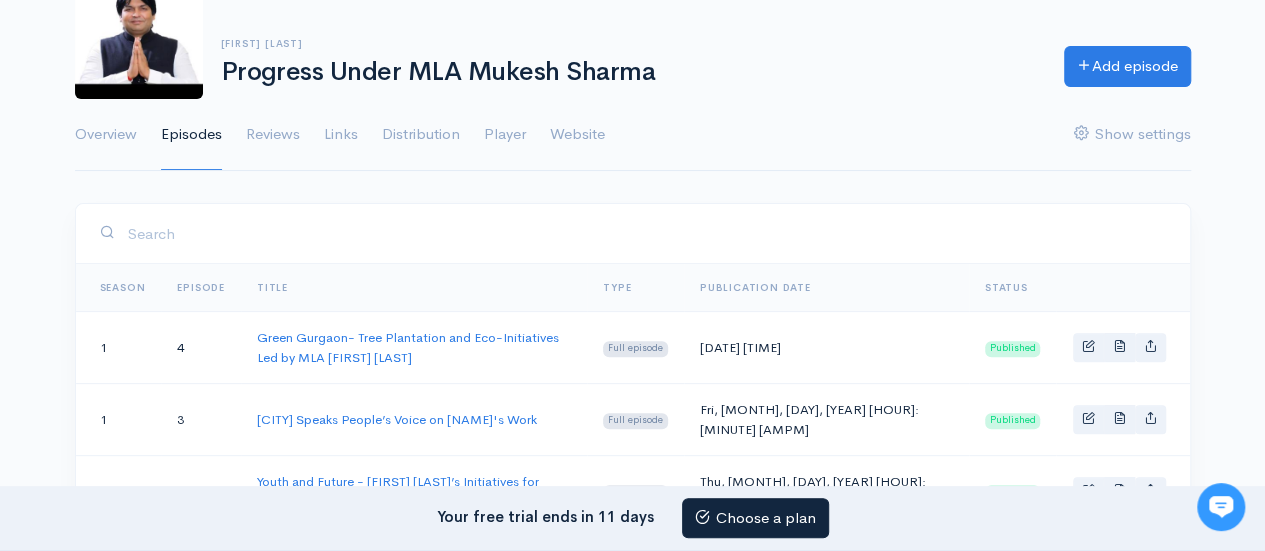 scroll, scrollTop: 0, scrollLeft: 0, axis: both 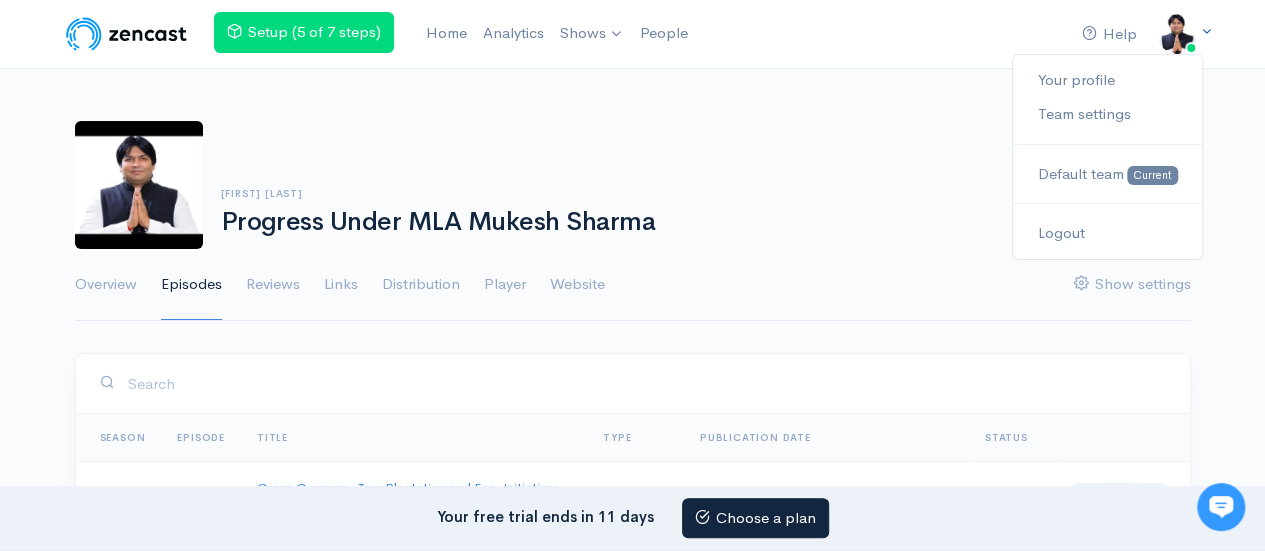 click at bounding box center (1177, 34) 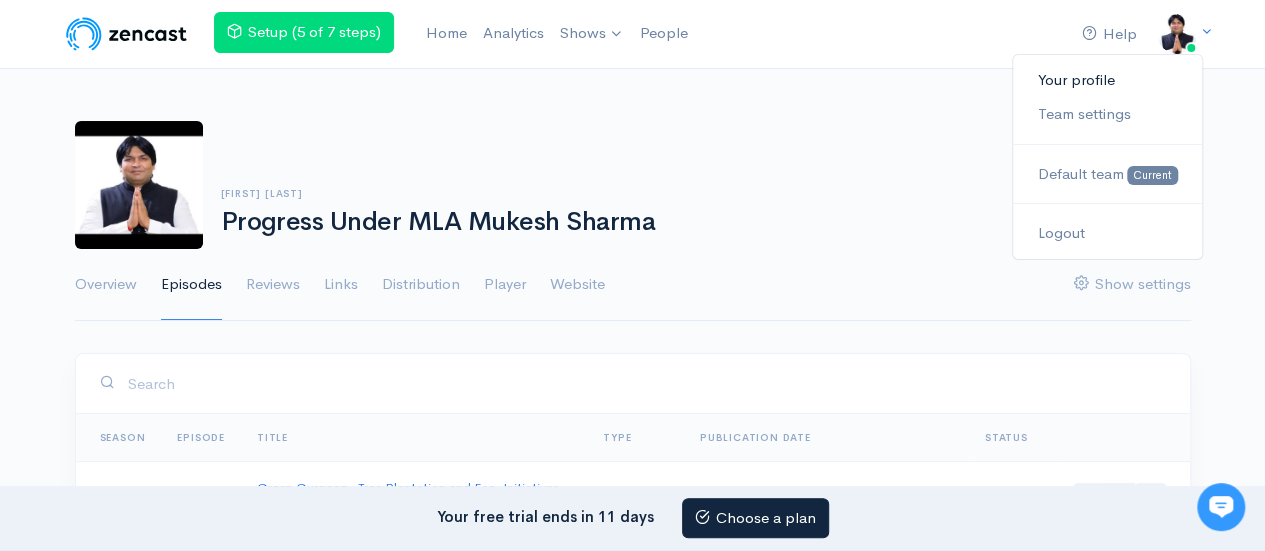 click on "Your profile" at bounding box center [1107, 80] 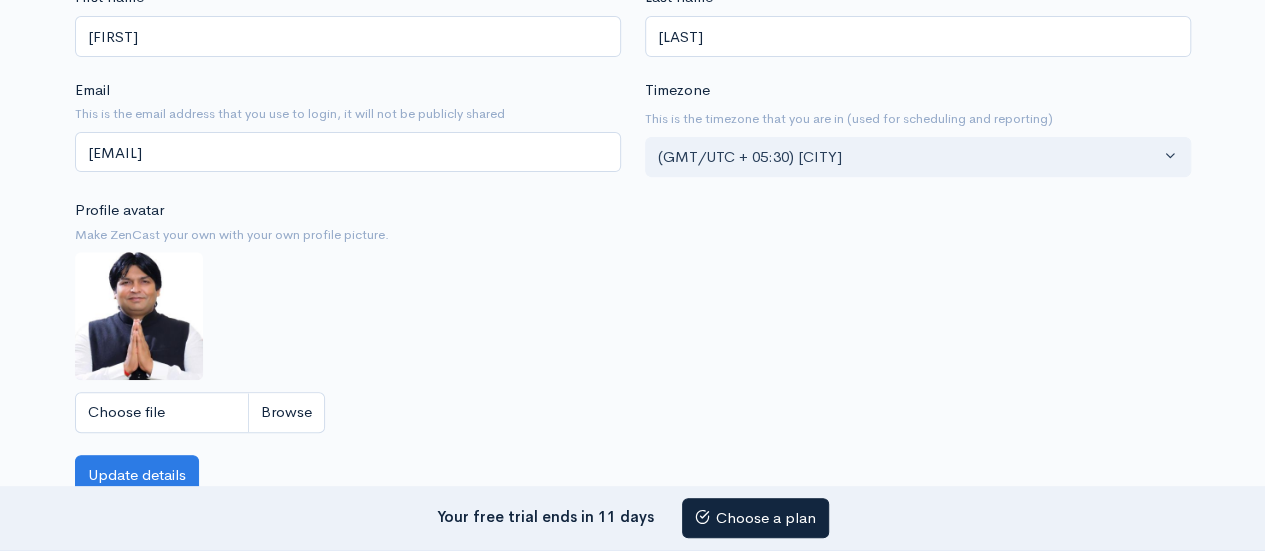 scroll, scrollTop: 0, scrollLeft: 0, axis: both 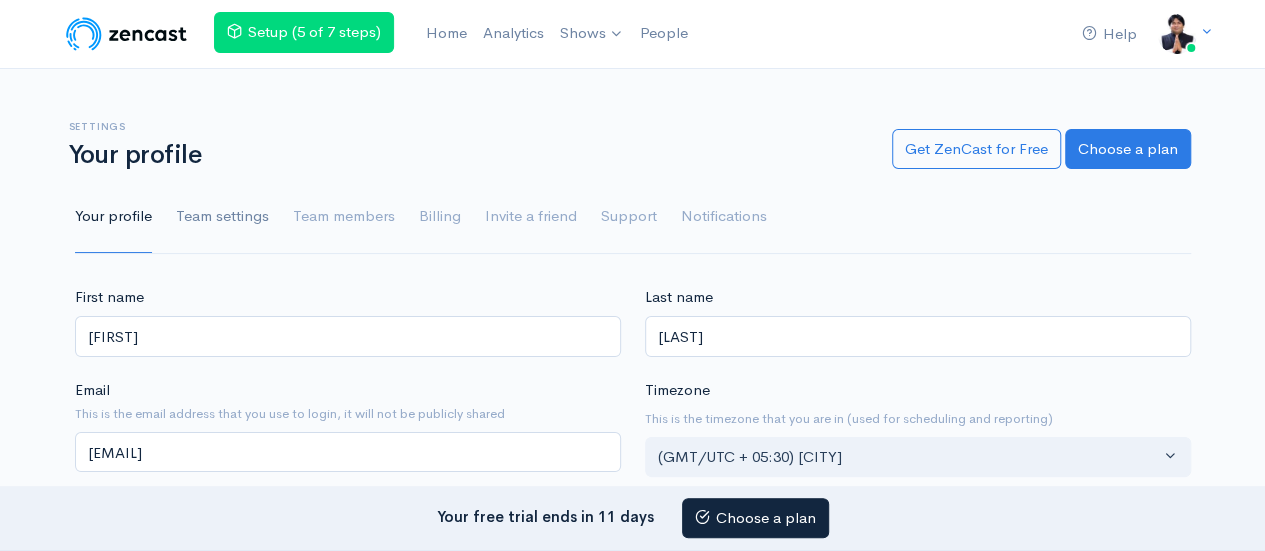 click on "Team settings" at bounding box center (222, 217) 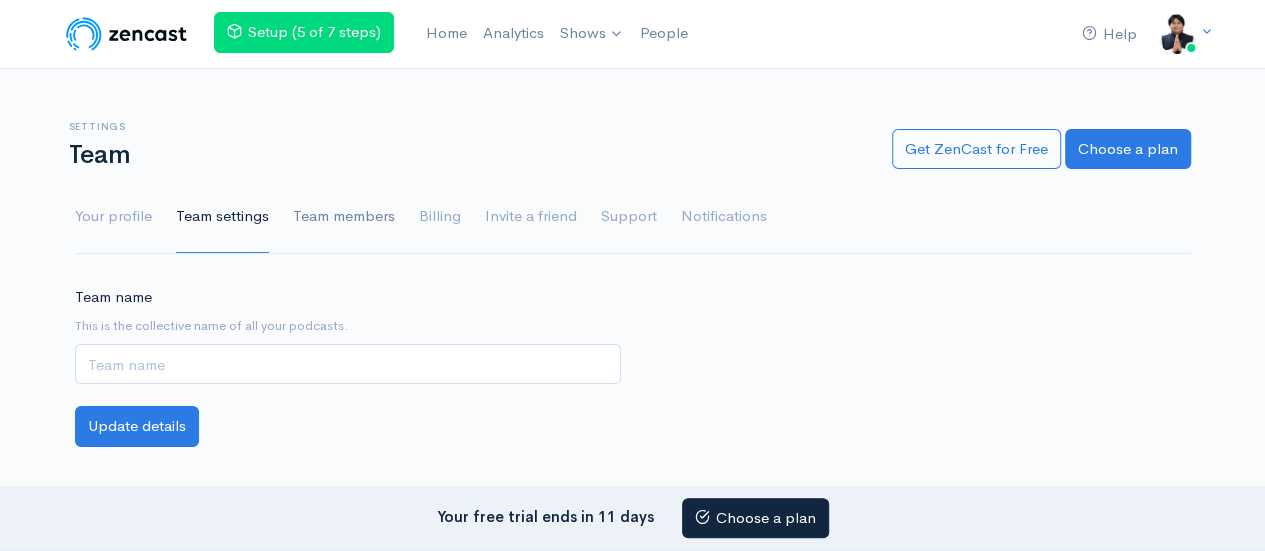 click on "Team members" at bounding box center [344, 217] 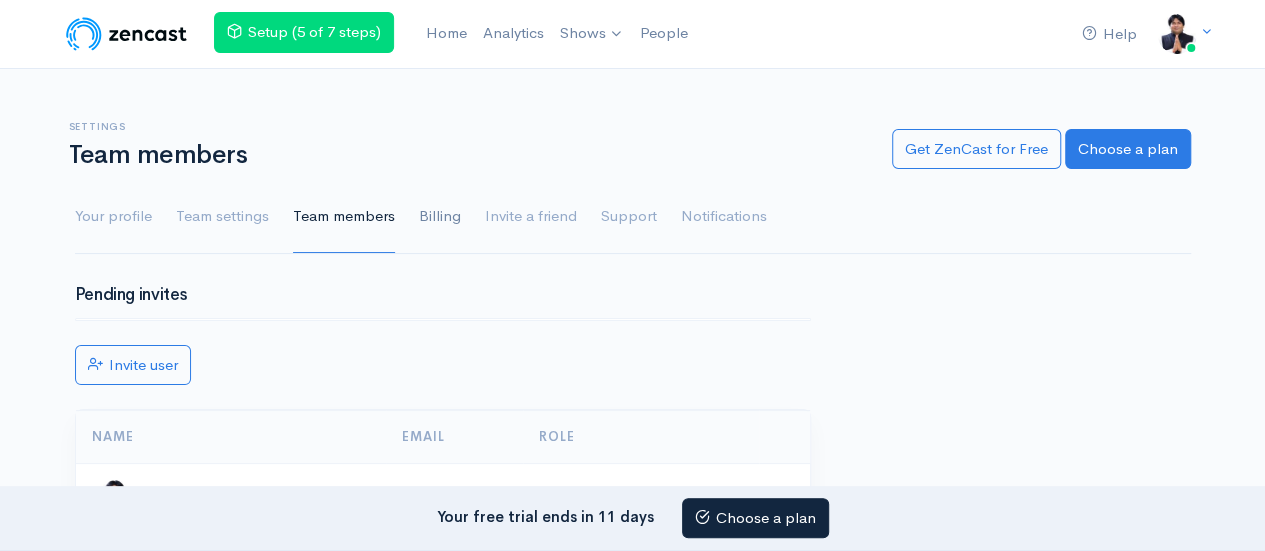 click on "Billing" at bounding box center (440, 217) 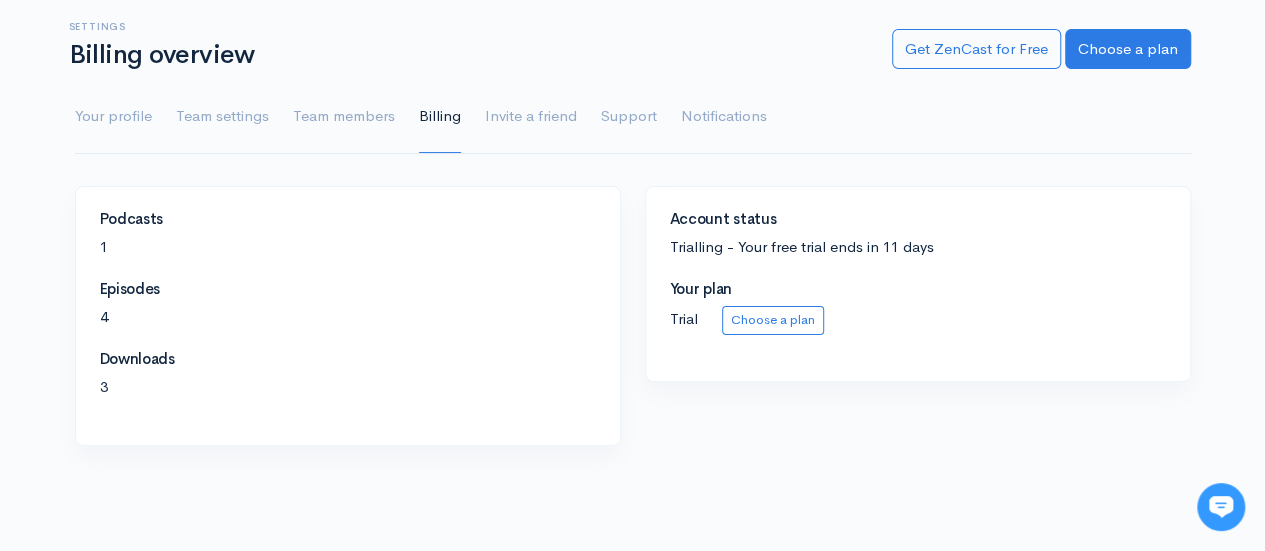 scroll, scrollTop: 0, scrollLeft: 0, axis: both 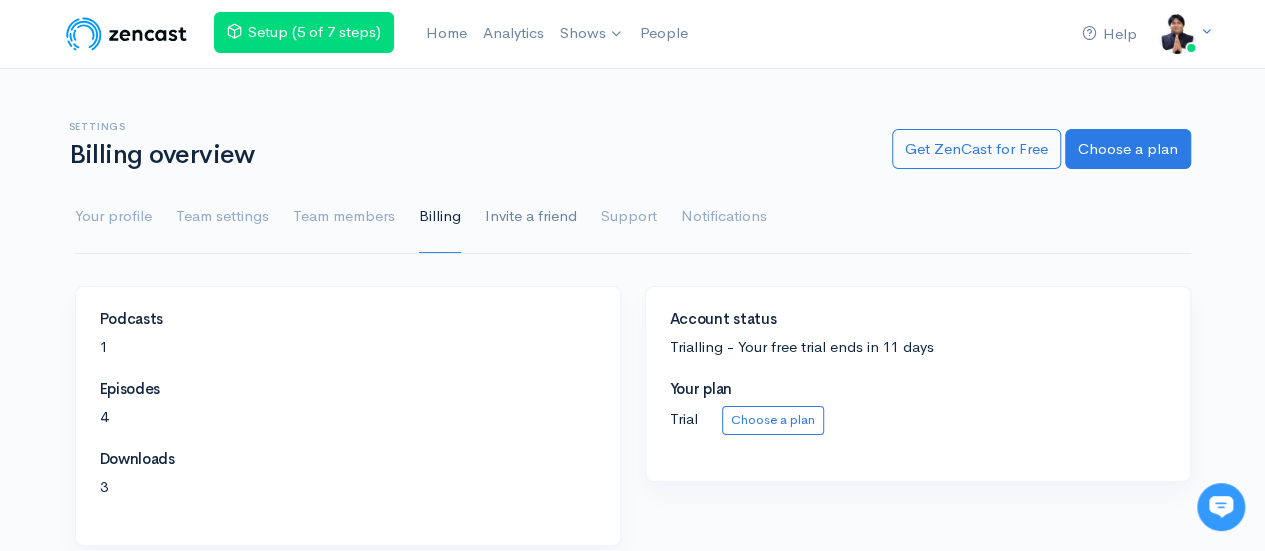 click on "Invite a friend" at bounding box center [531, 217] 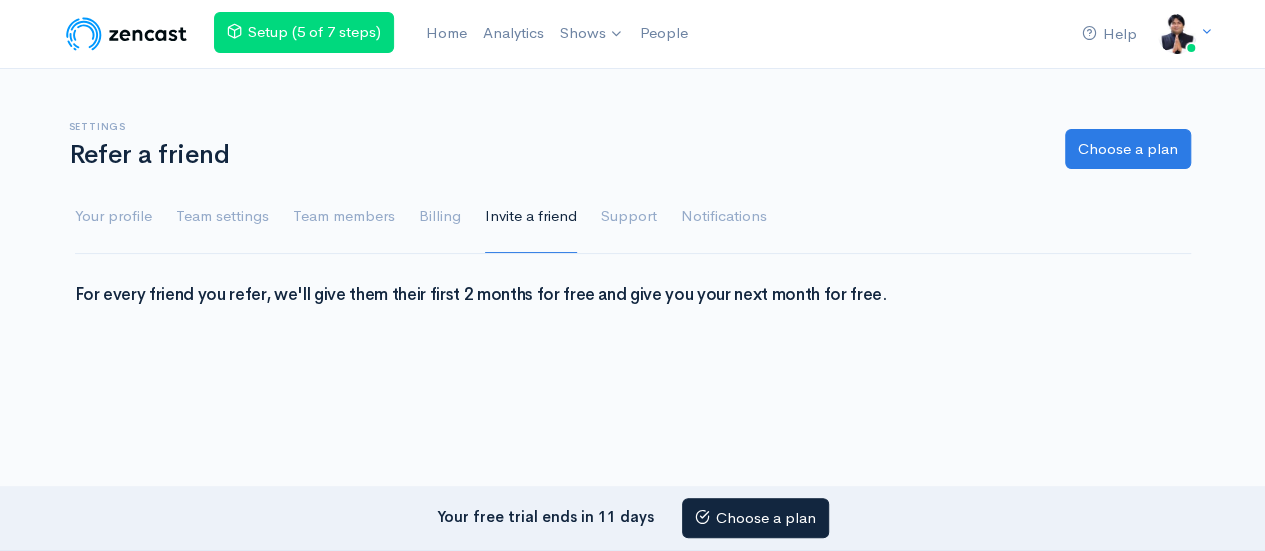 scroll, scrollTop: 0, scrollLeft: 0, axis: both 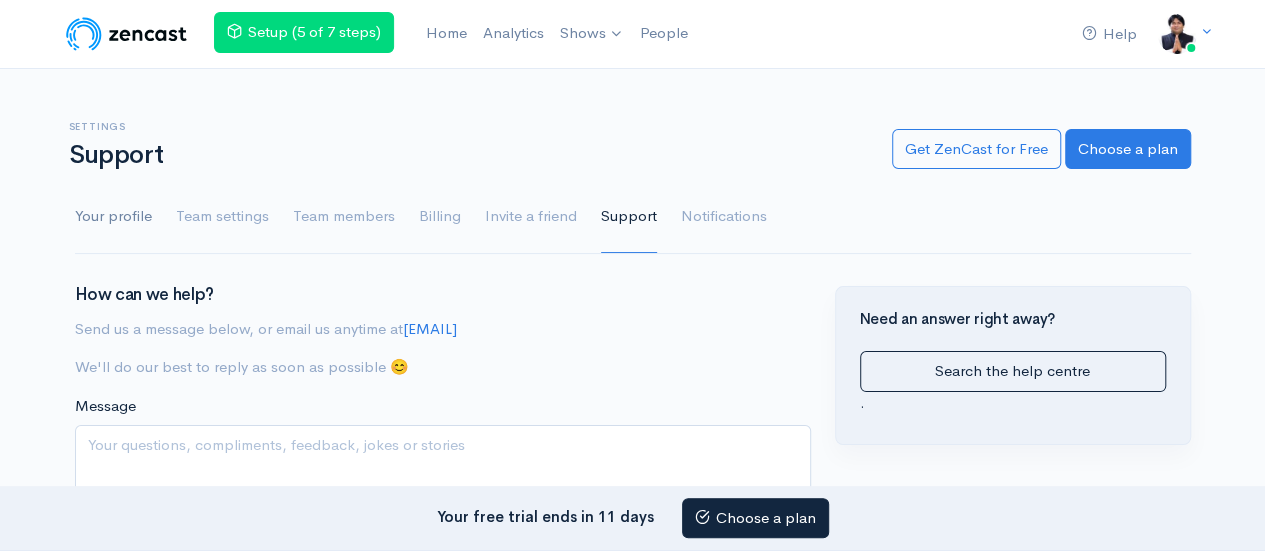 click on "Your profile" at bounding box center [113, 217] 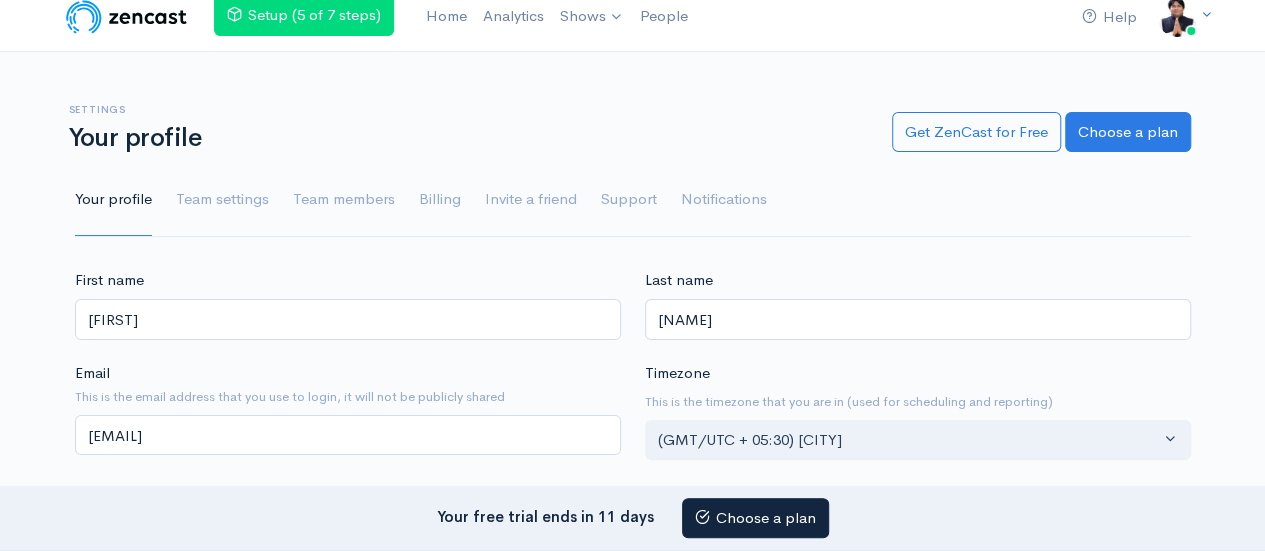 scroll, scrollTop: 0, scrollLeft: 0, axis: both 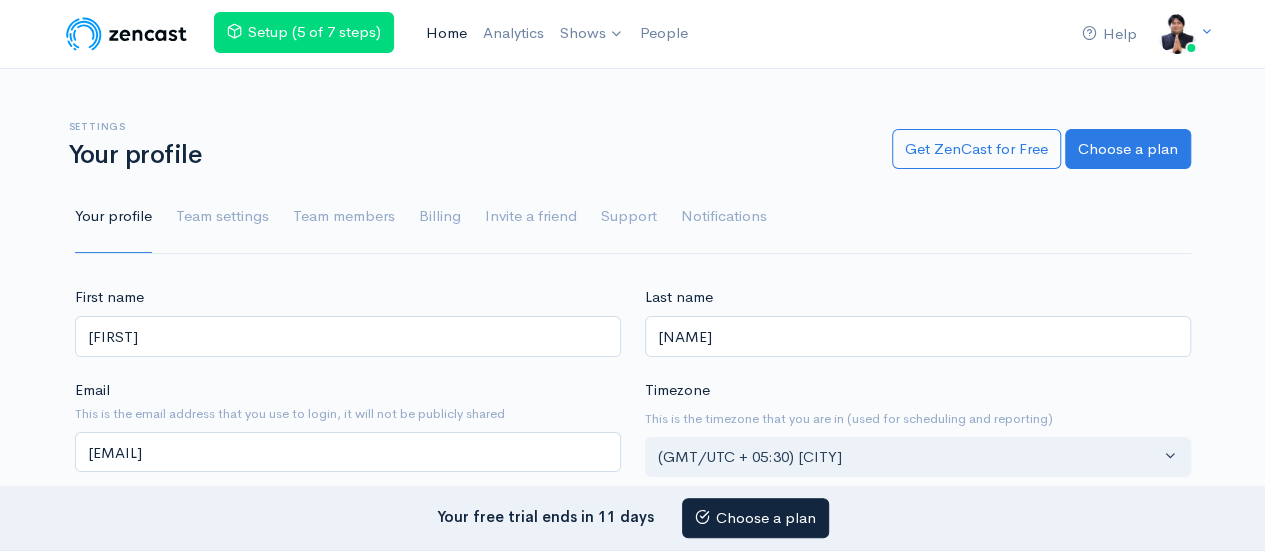 click on "Home" at bounding box center [446, 33] 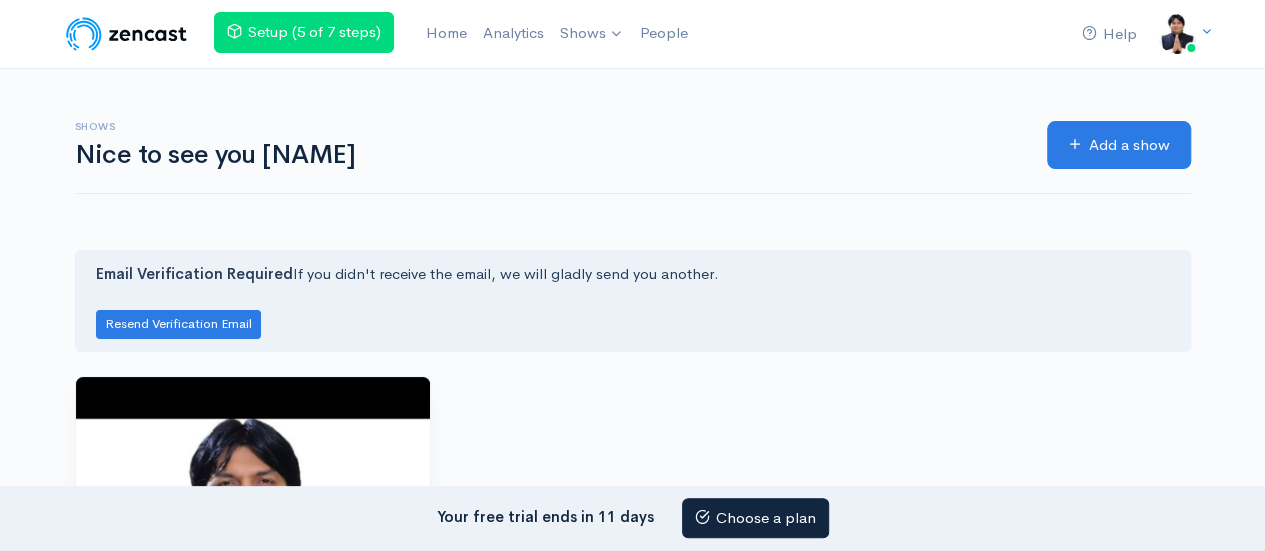 scroll, scrollTop: 0, scrollLeft: 0, axis: both 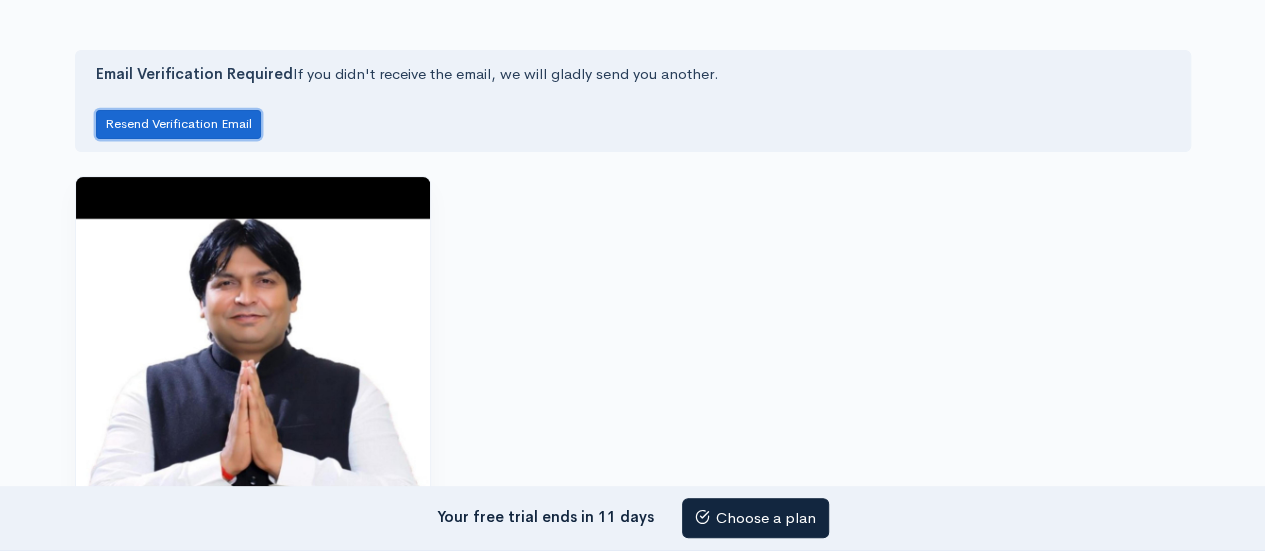 click on "Resend Verification Email" at bounding box center (178, 124) 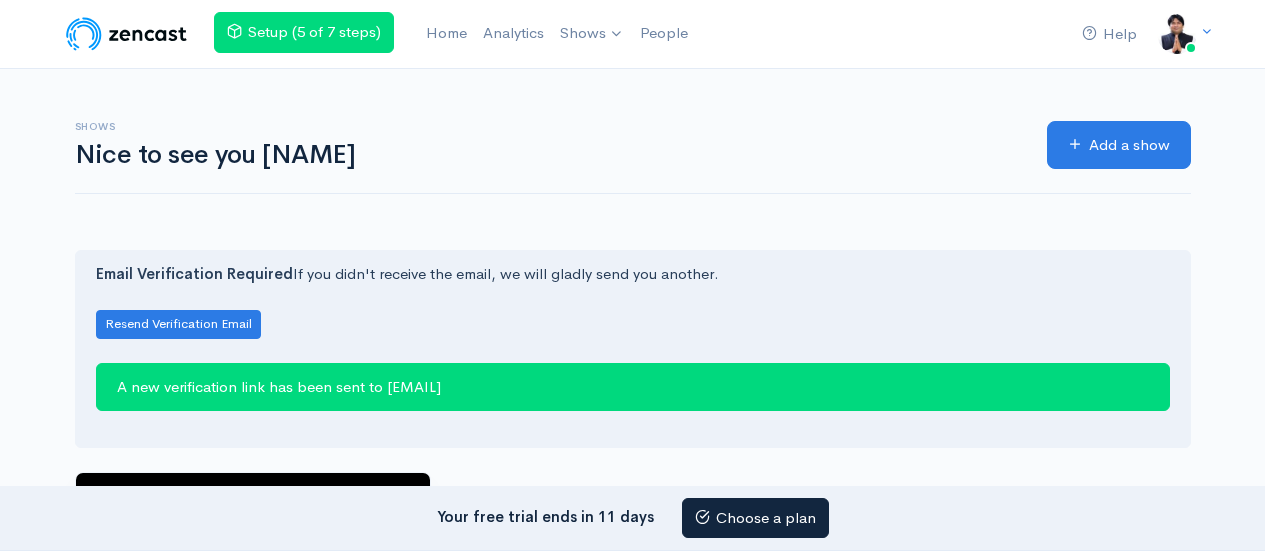 scroll, scrollTop: 0, scrollLeft: 0, axis: both 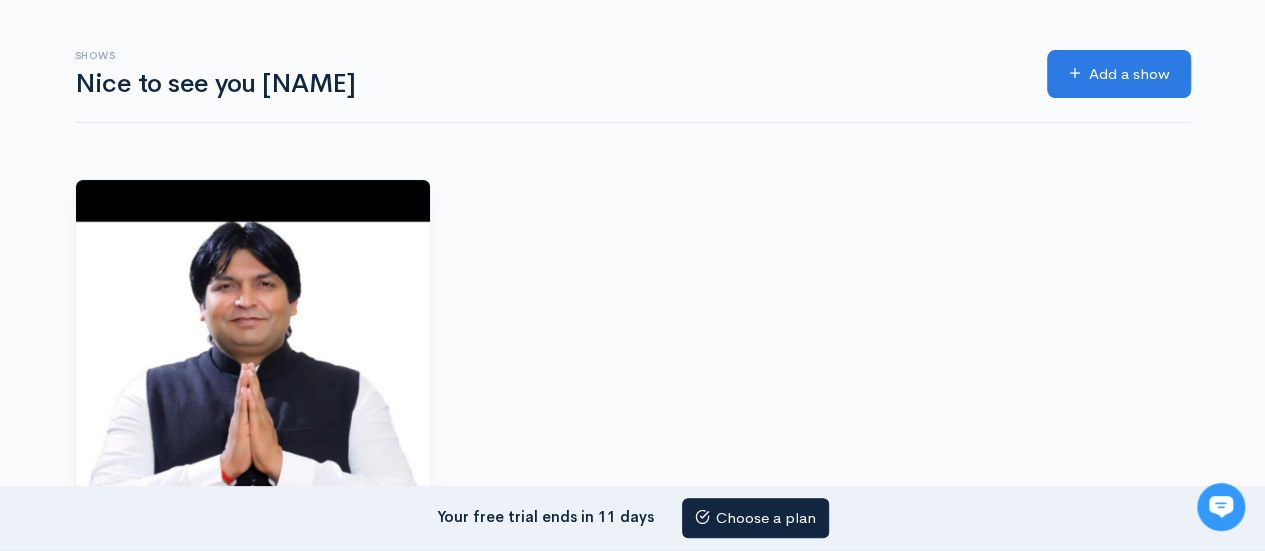 drag, startPoint x: 240, startPoint y: 93, endPoint x: 353, endPoint y: 93, distance: 113 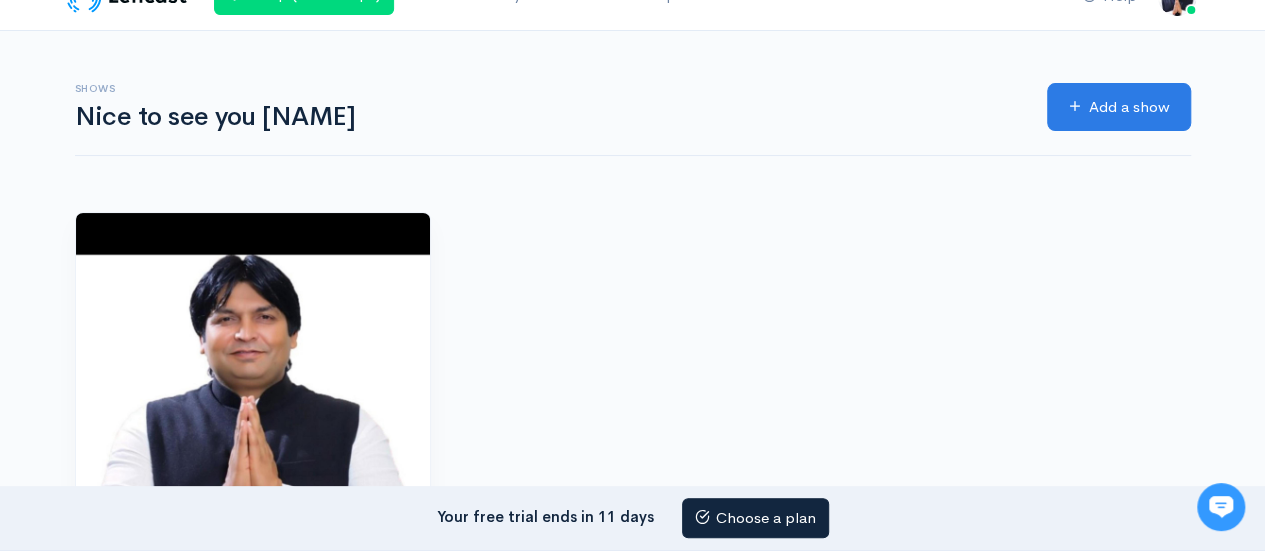 scroll, scrollTop: 0, scrollLeft: 0, axis: both 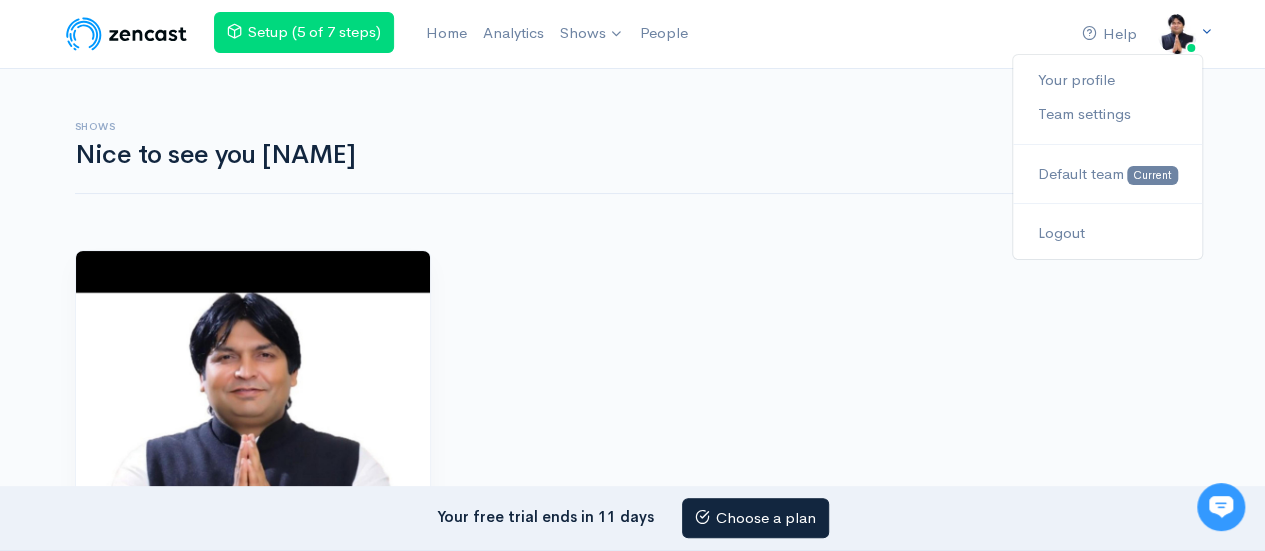 click at bounding box center (1177, 34) 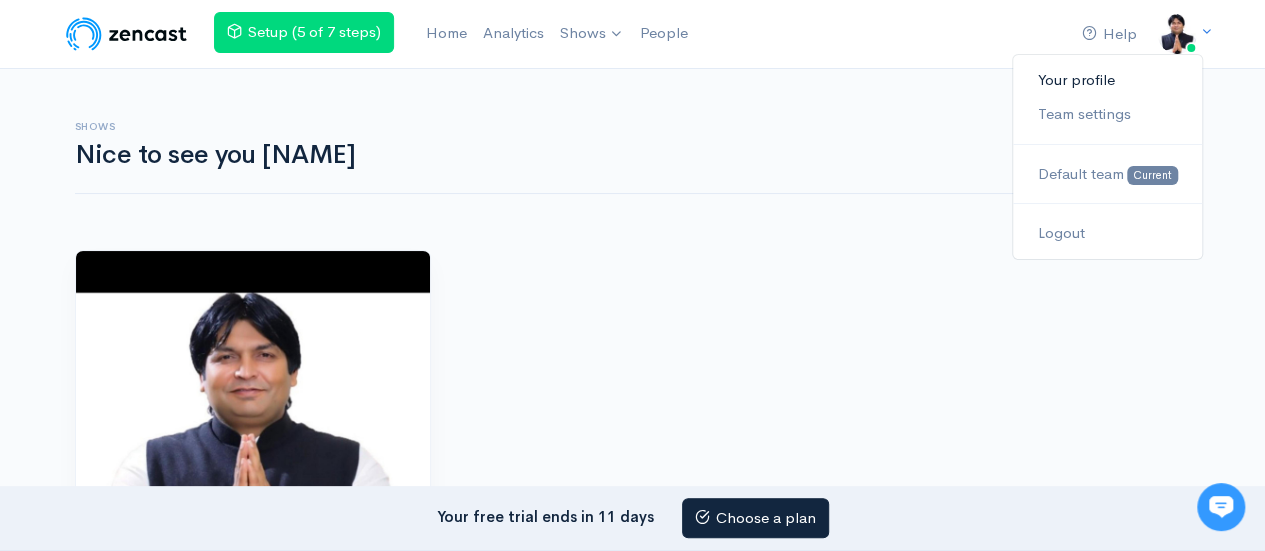 click on "Your profile" at bounding box center (1107, 80) 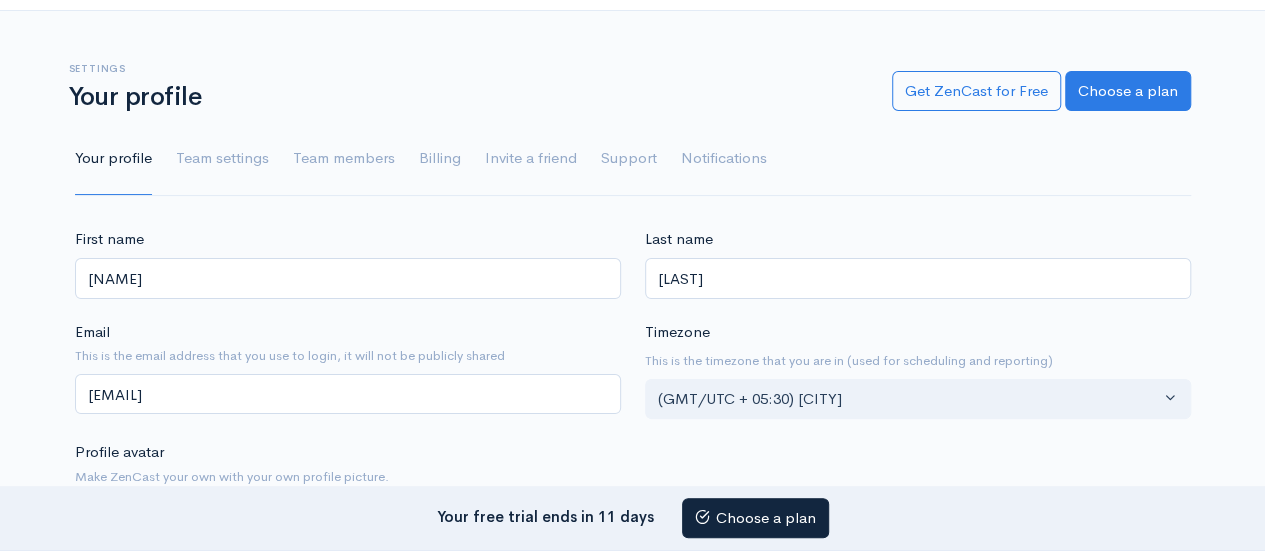 scroll, scrollTop: 0, scrollLeft: 0, axis: both 